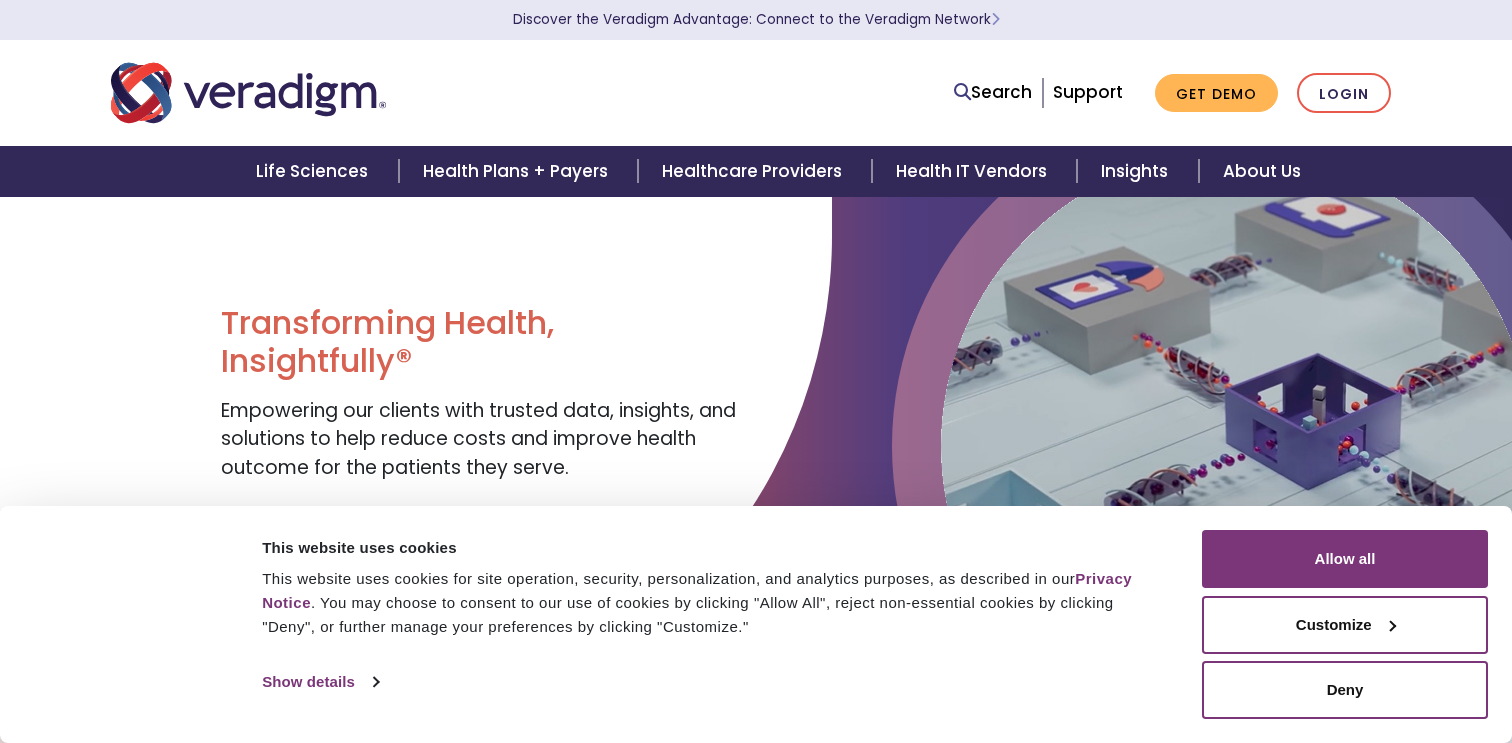 scroll, scrollTop: 0, scrollLeft: 0, axis: both 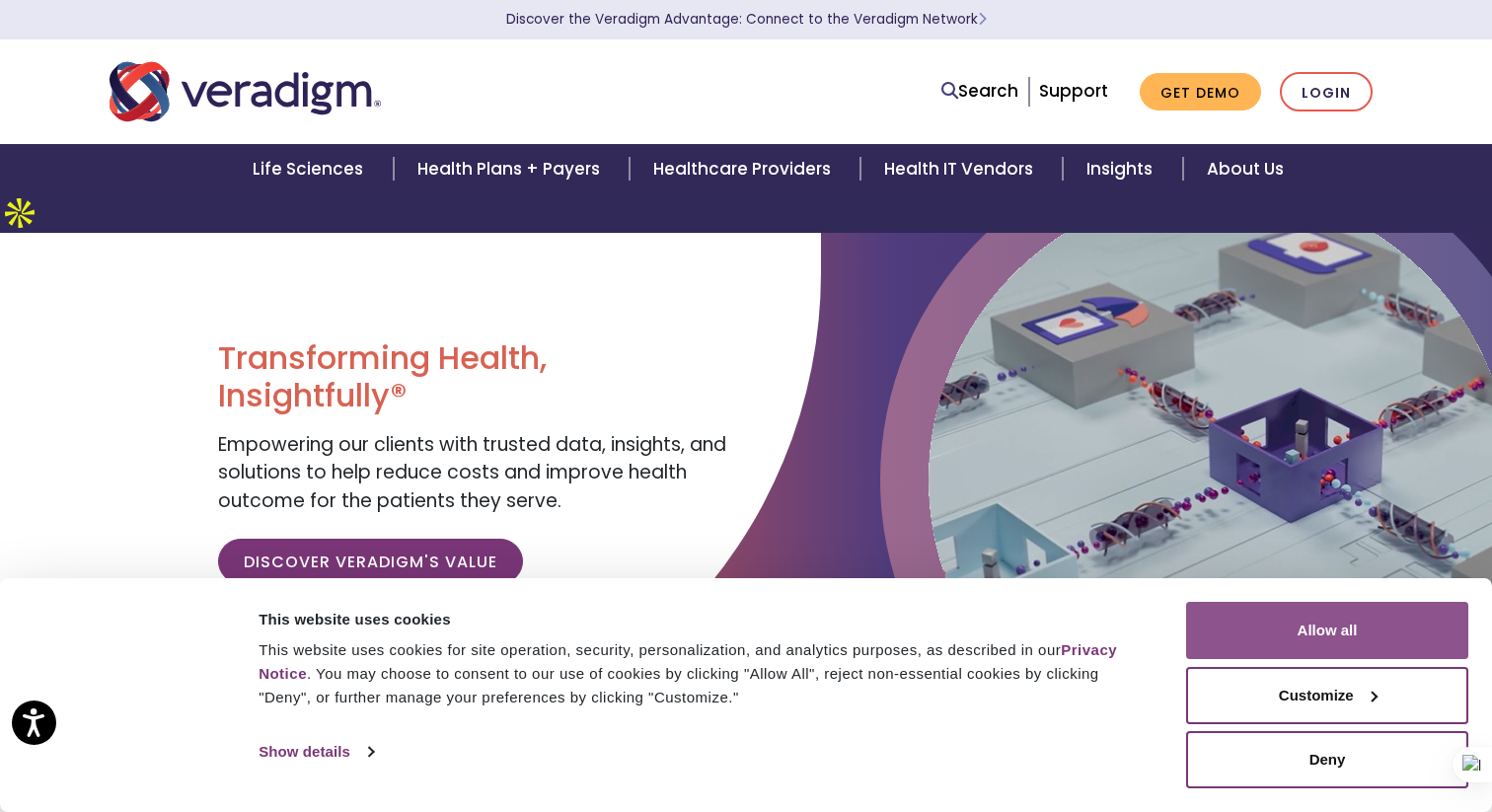 click on "Allow all" at bounding box center [1327, 630] 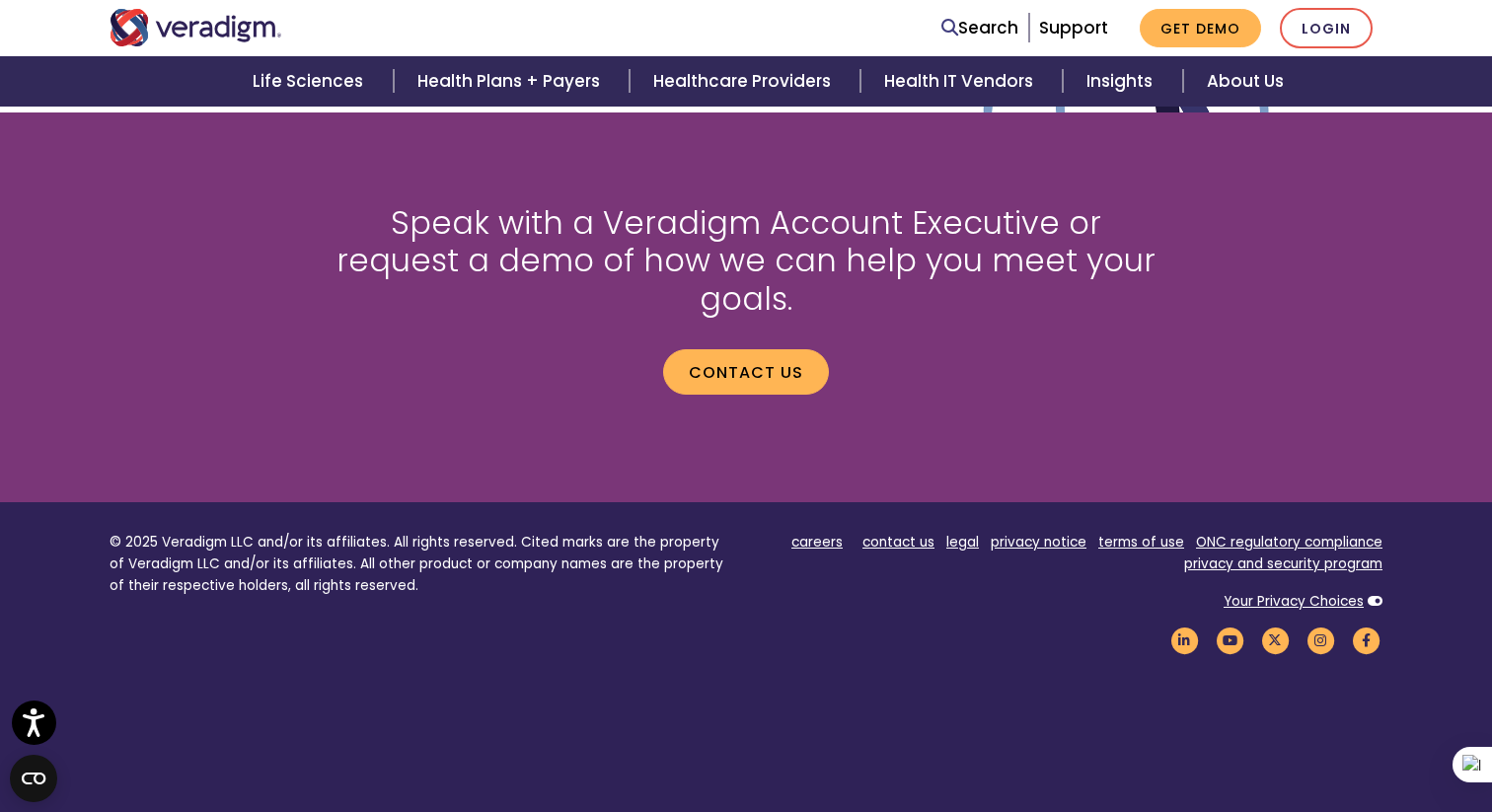 scroll, scrollTop: 2694, scrollLeft: 0, axis: vertical 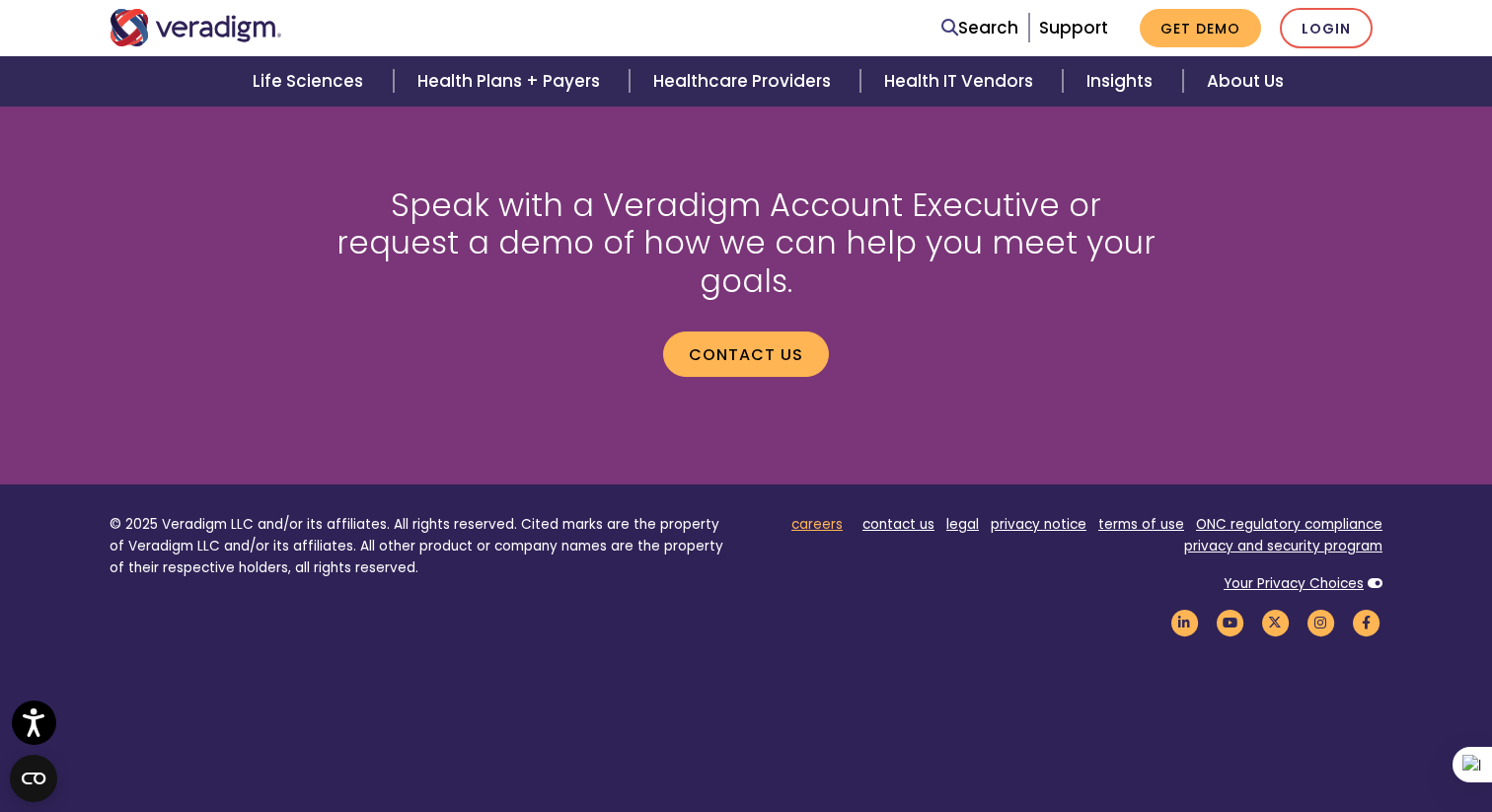 click on "careers" at bounding box center (817, 524) 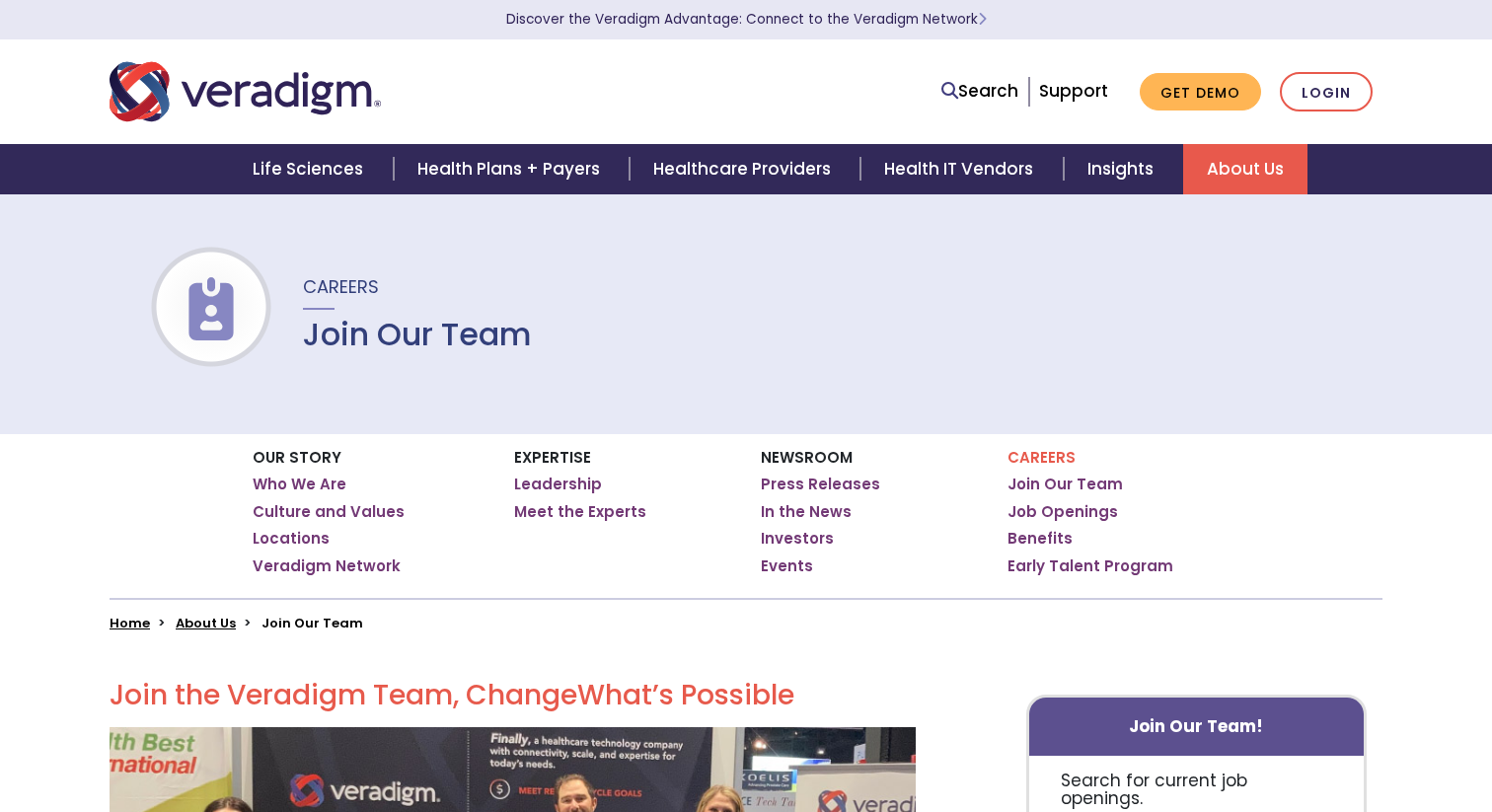 scroll, scrollTop: 0, scrollLeft: 0, axis: both 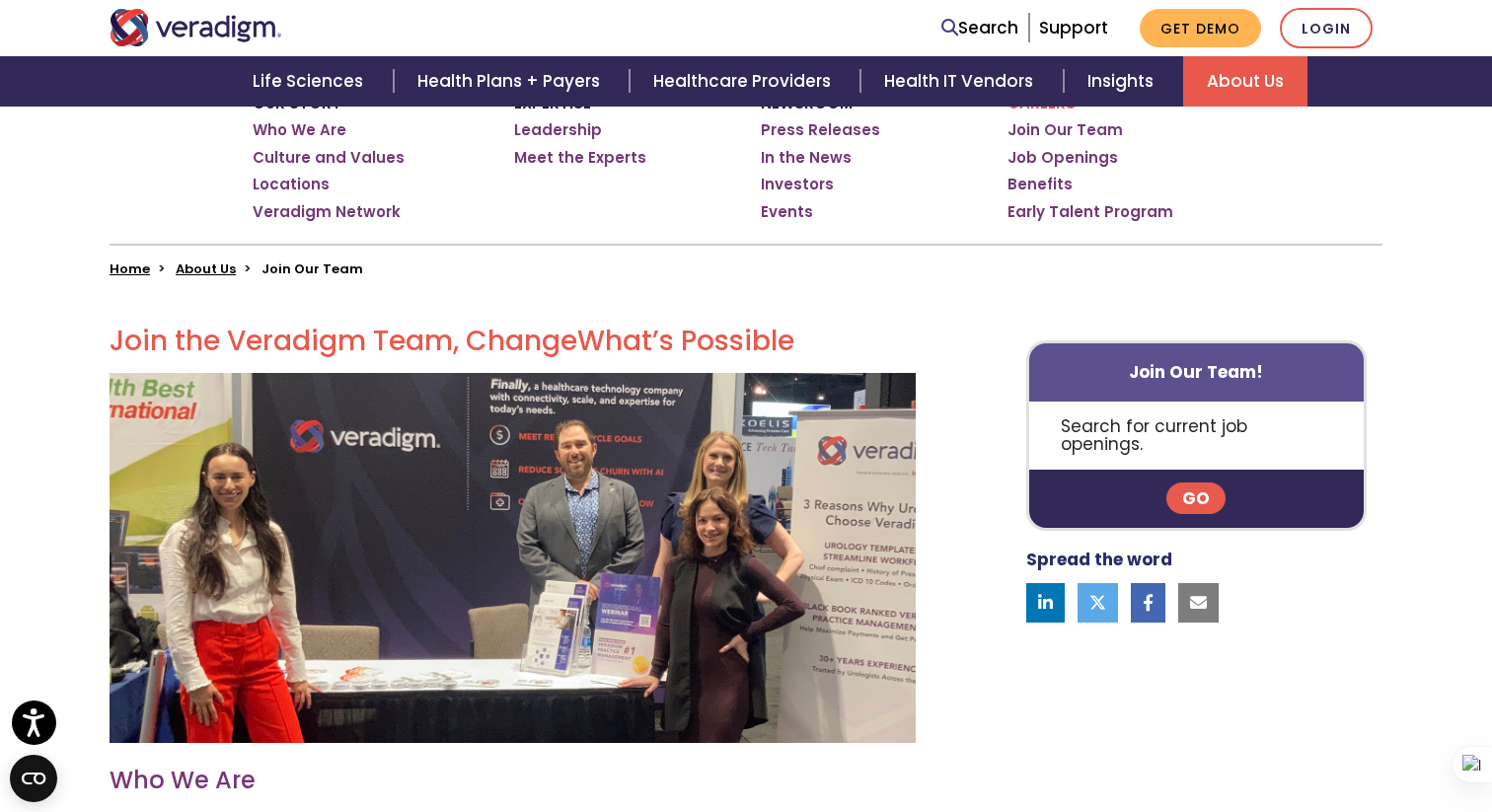 click on "Join Our Team!" at bounding box center [1196, 372] 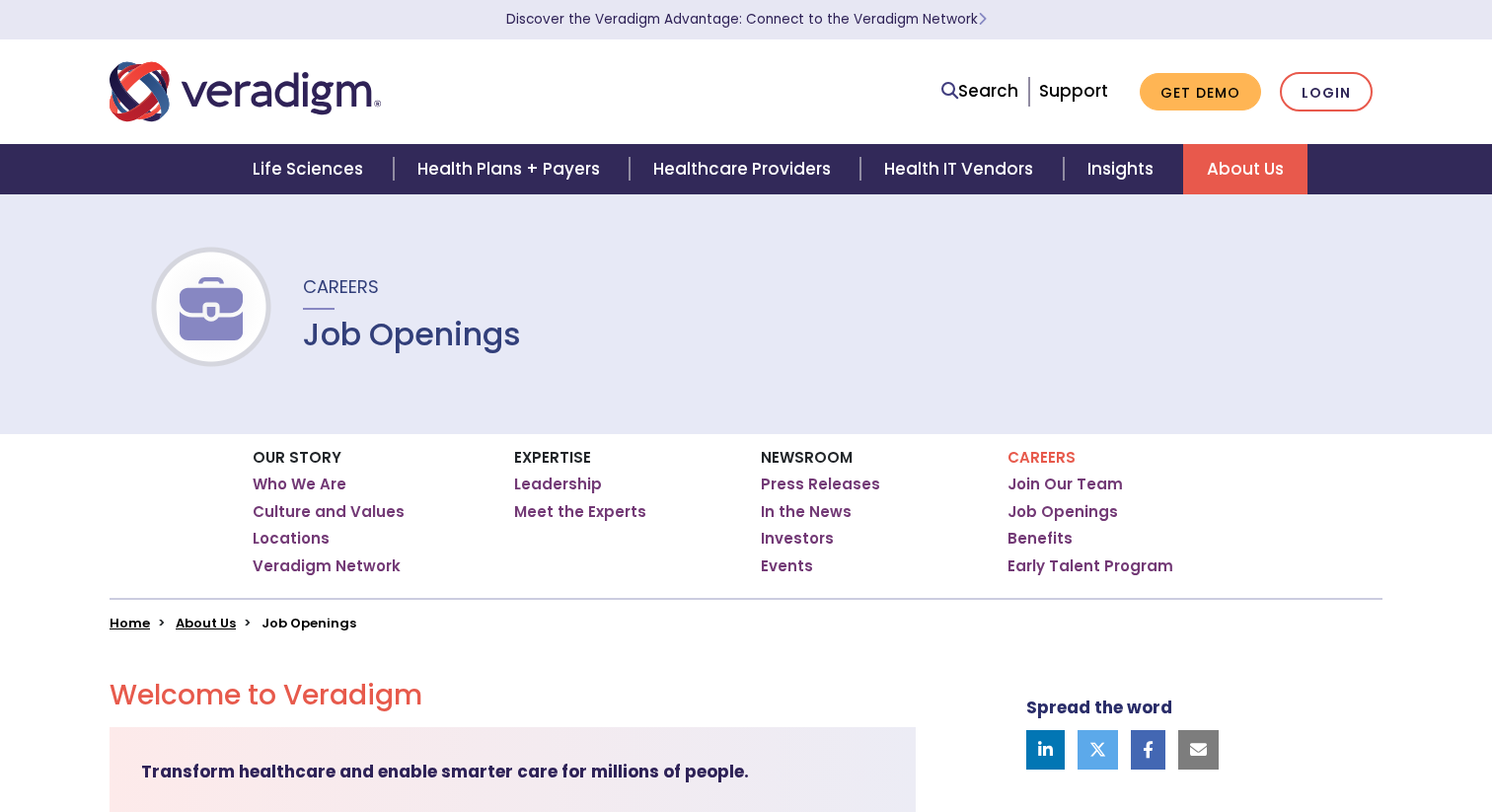 scroll, scrollTop: 0, scrollLeft: 0, axis: both 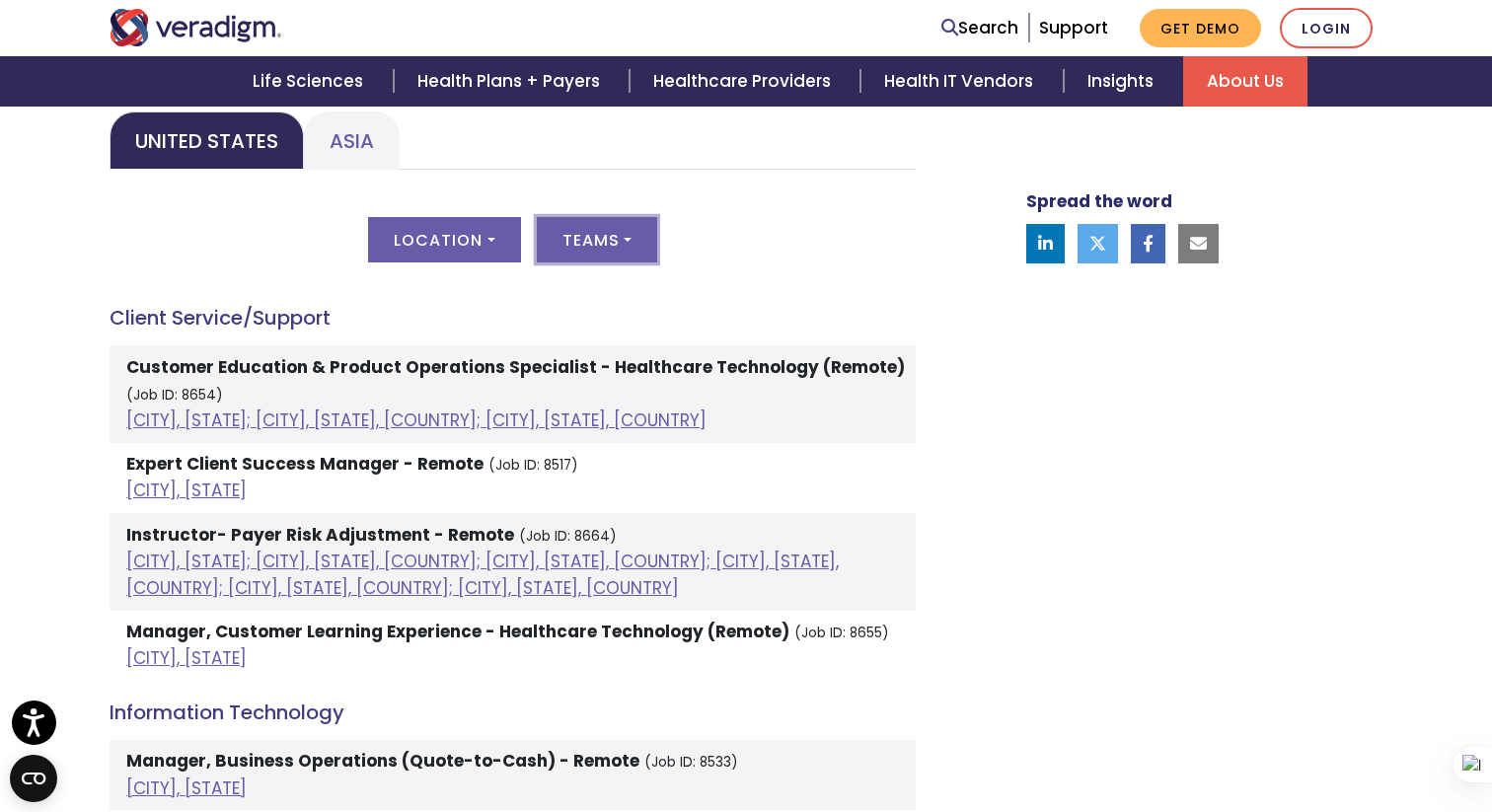 click on "Teams" at bounding box center (597, 240) 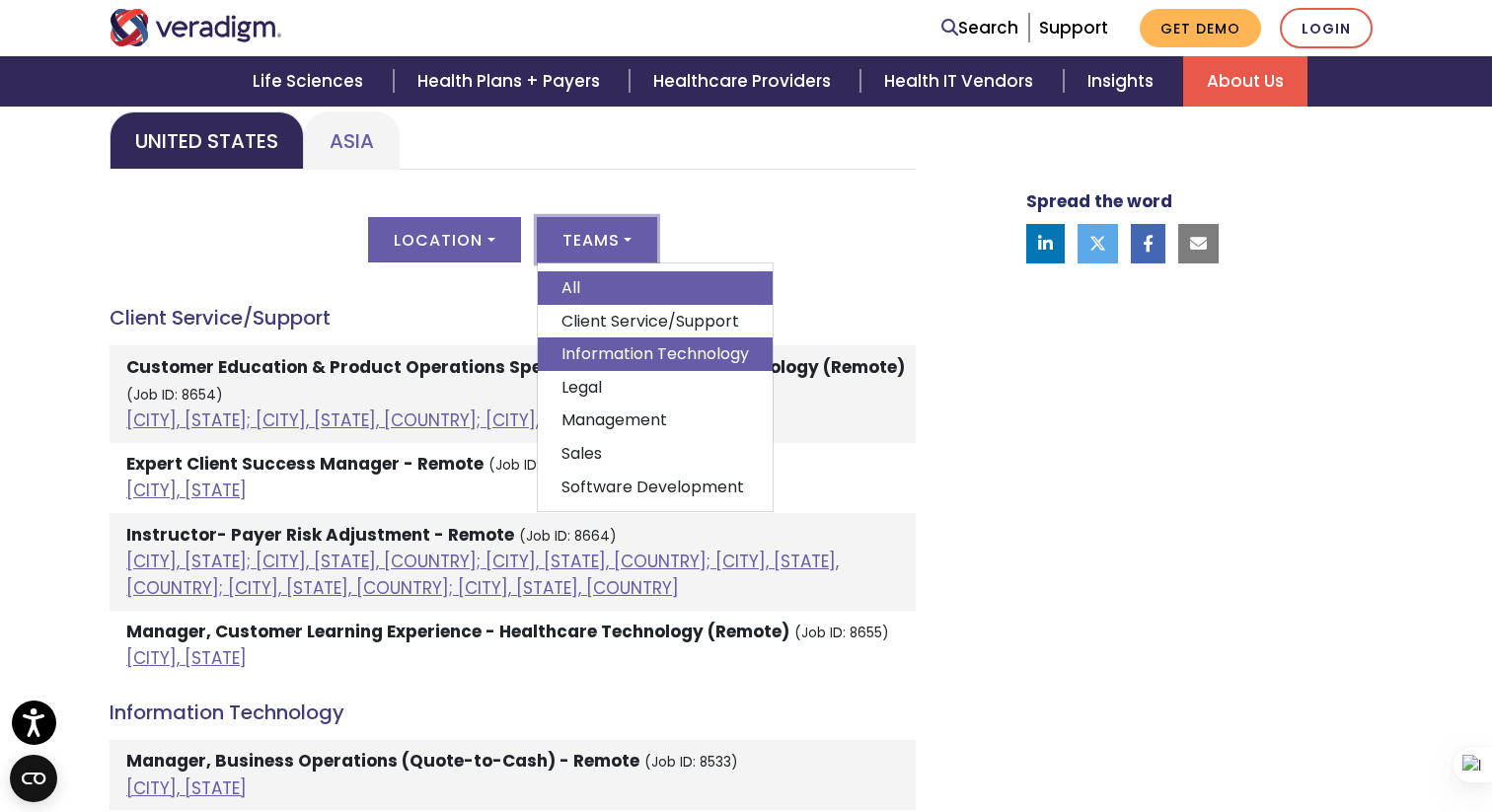 click on "Information Technology" at bounding box center [655, 354] 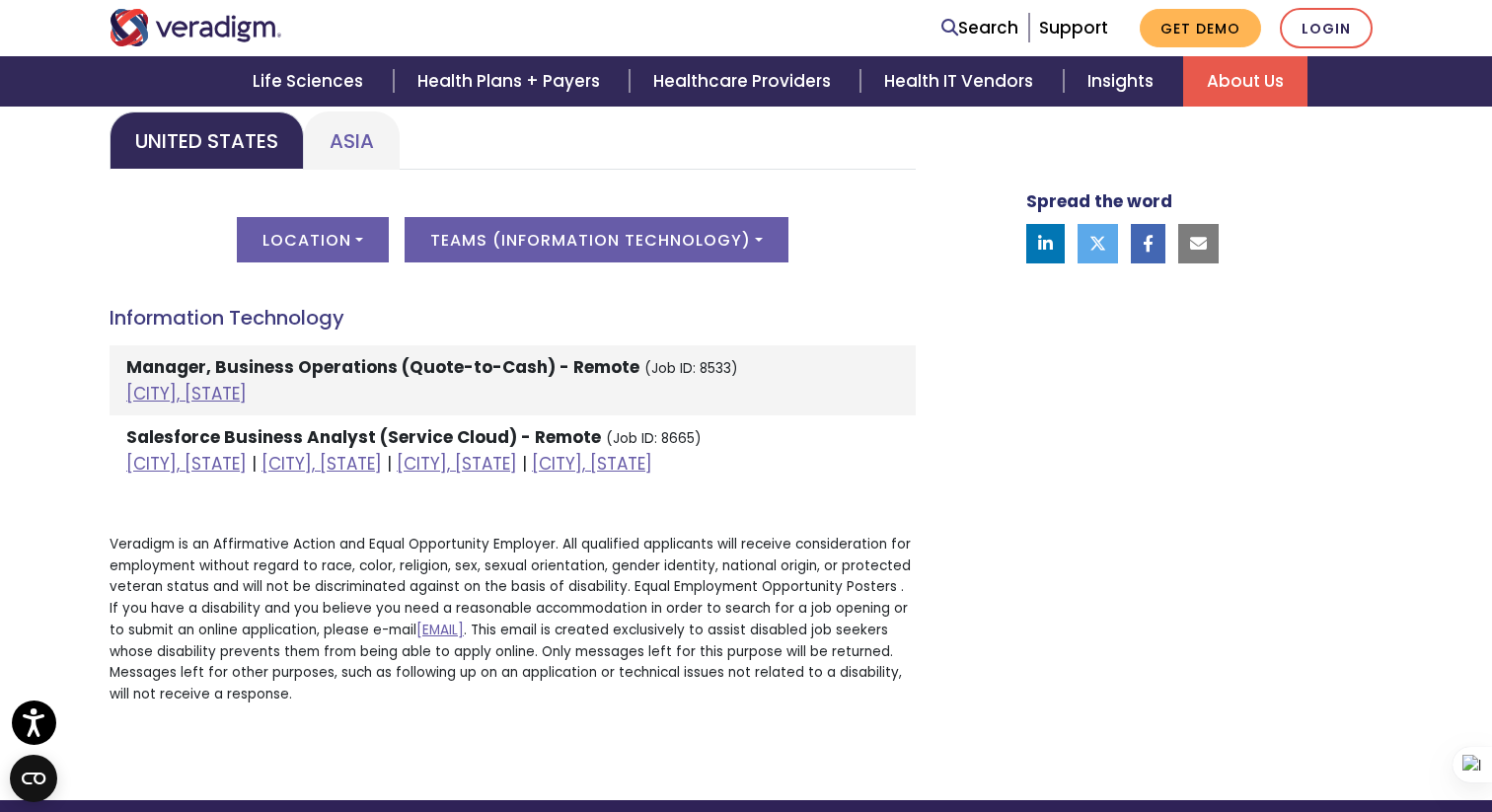 click on "Salesforce Business Analyst (Service Cloud) - Remote" at bounding box center [363, 437] 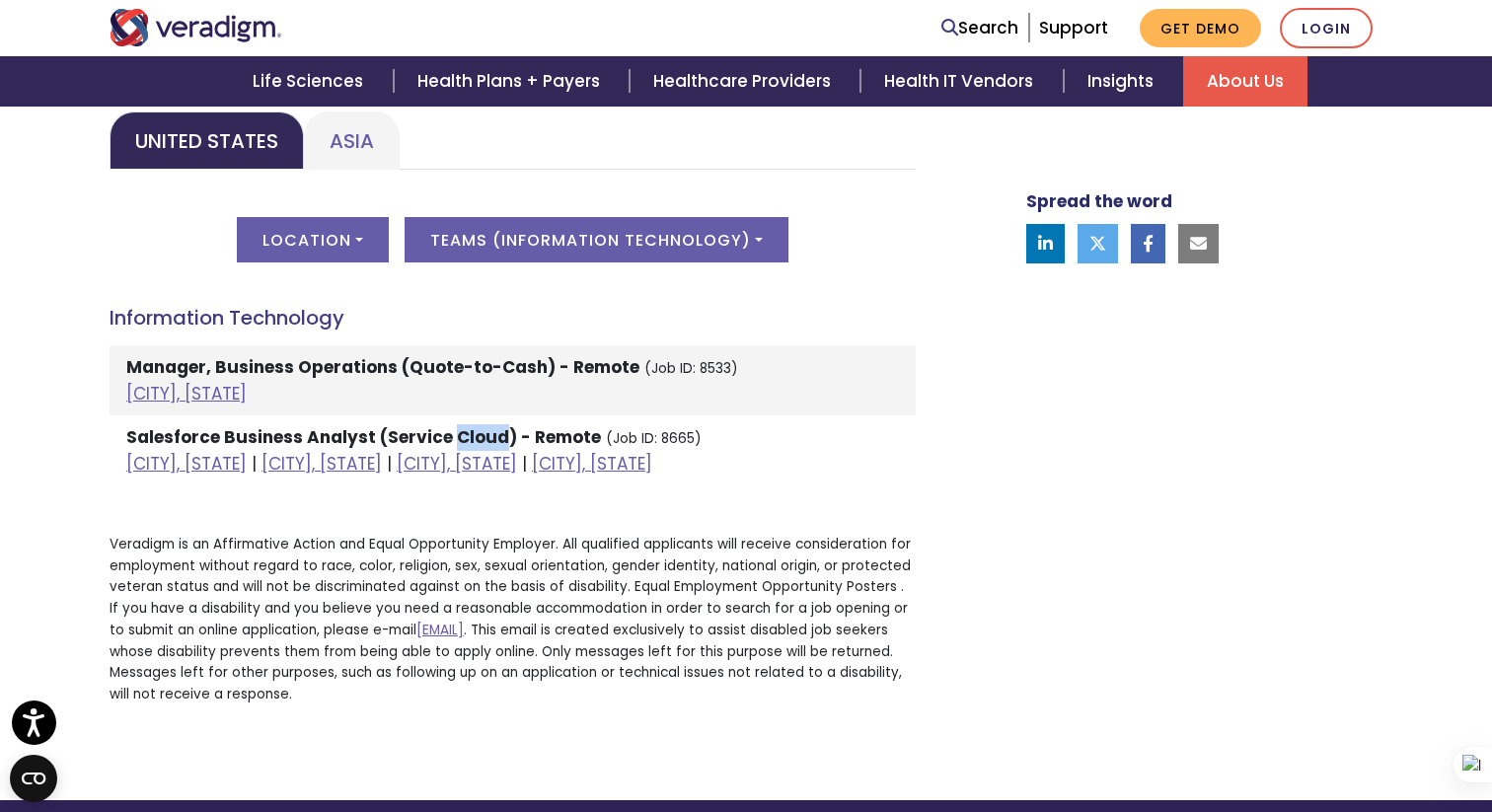 click on "Salesforce Business Analyst (Service Cloud) - Remote" at bounding box center (363, 437) 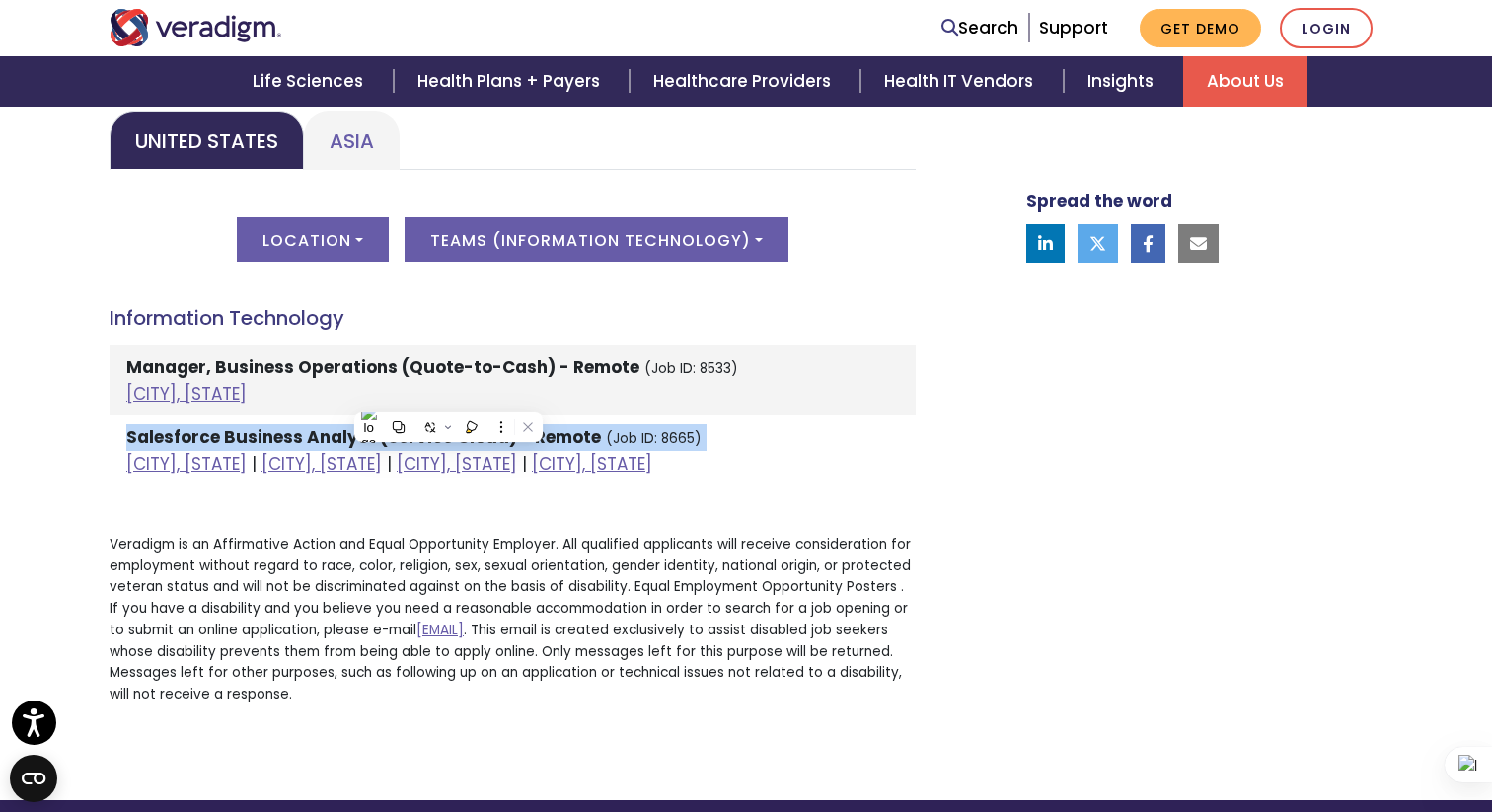 click on "Salesforce Business Analyst (Service Cloud) - Remote" at bounding box center (363, 437) 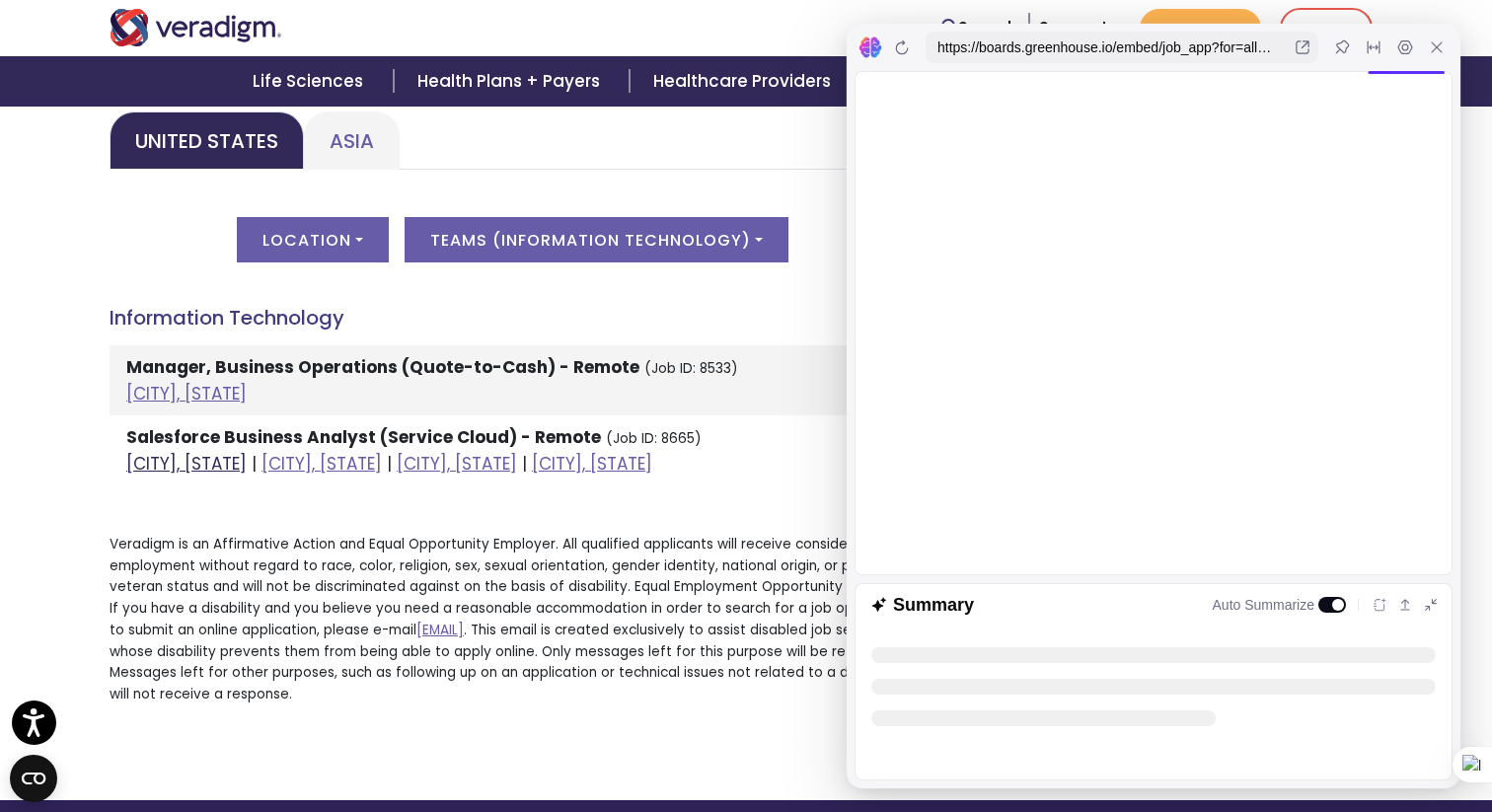click on "Chicago, Illinois" at bounding box center [186, 464] 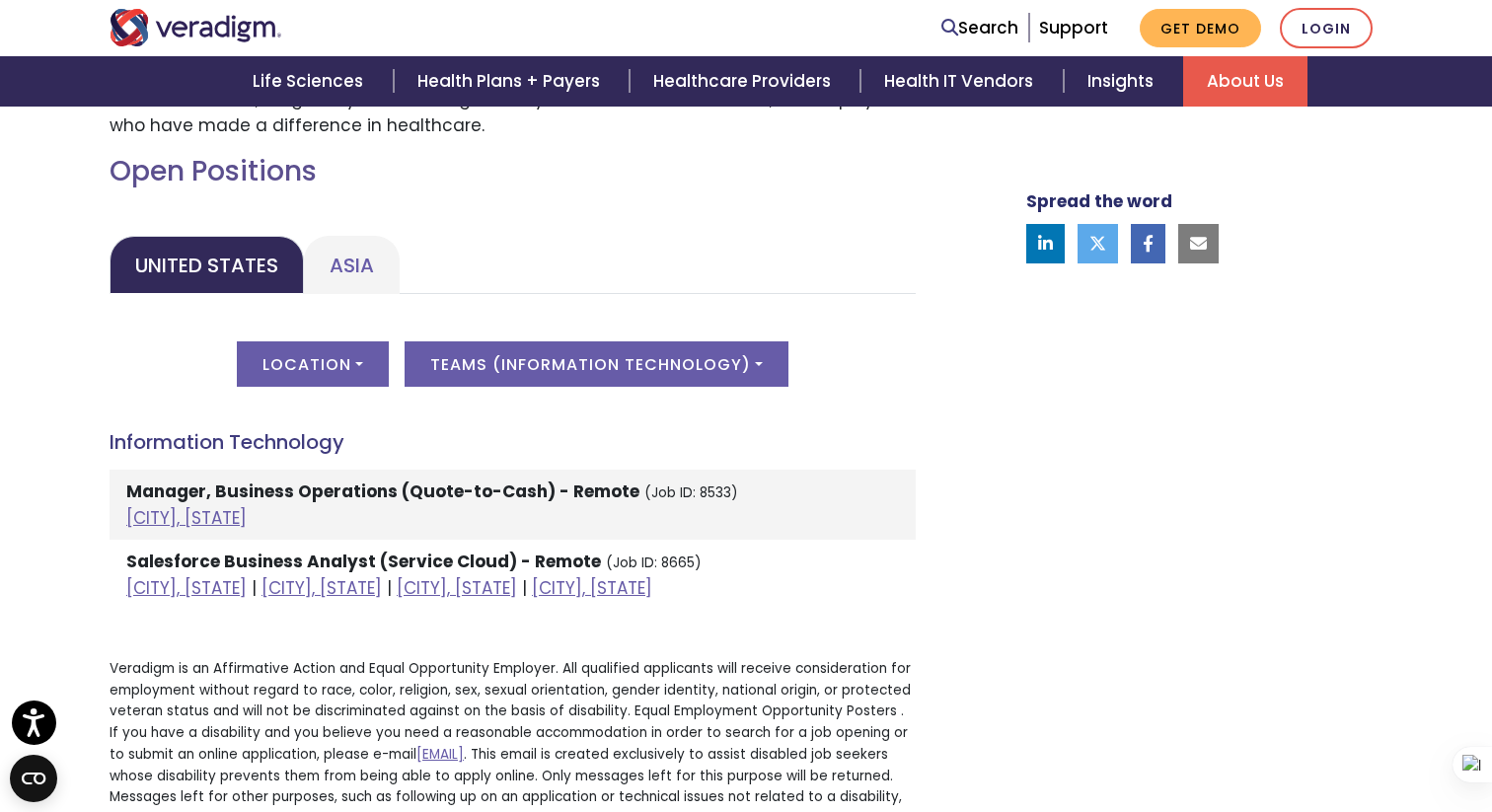 scroll, scrollTop: 892, scrollLeft: 0, axis: vertical 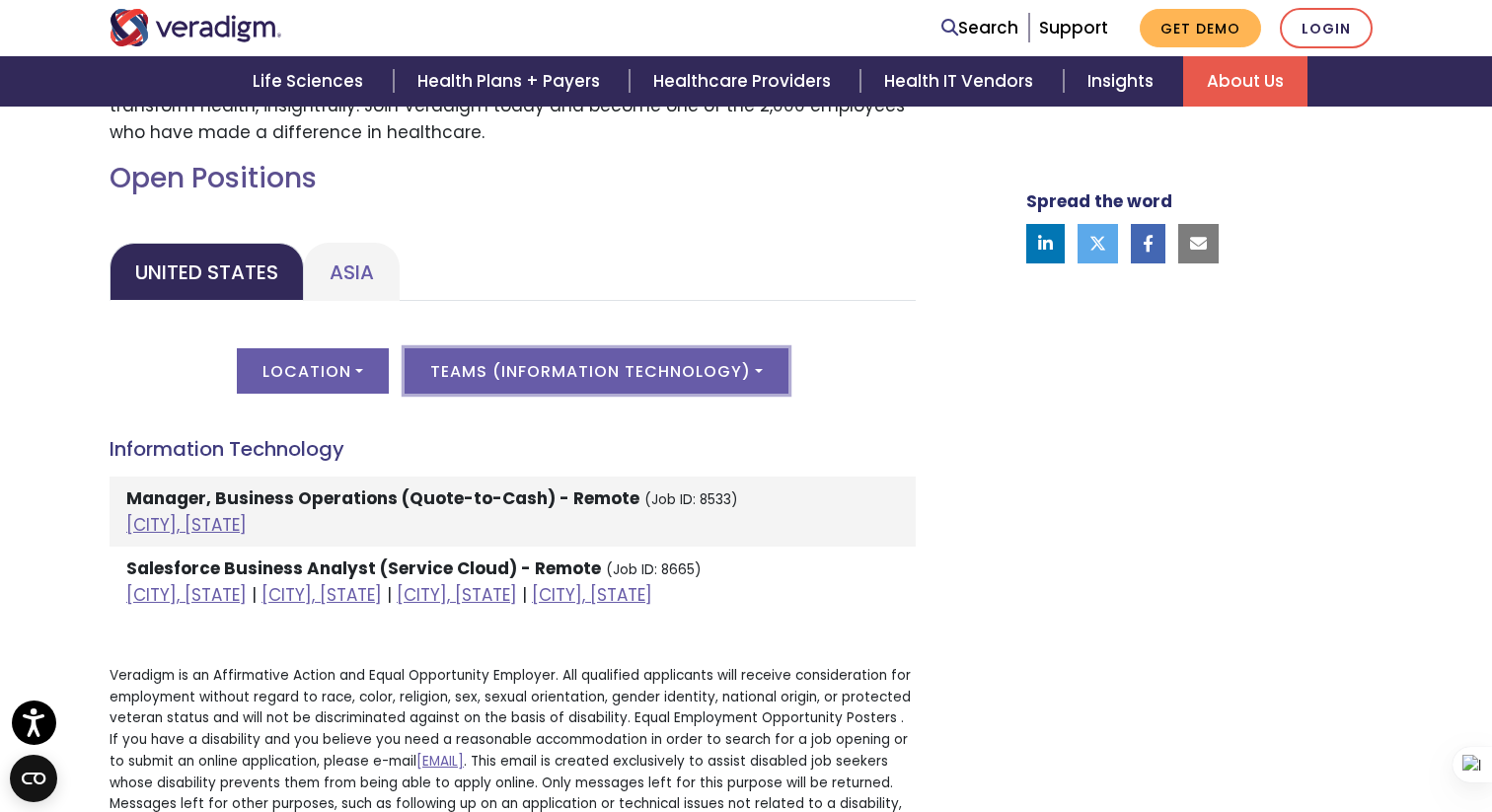 click on "Teams ( Information Technology )" at bounding box center (596, 371) 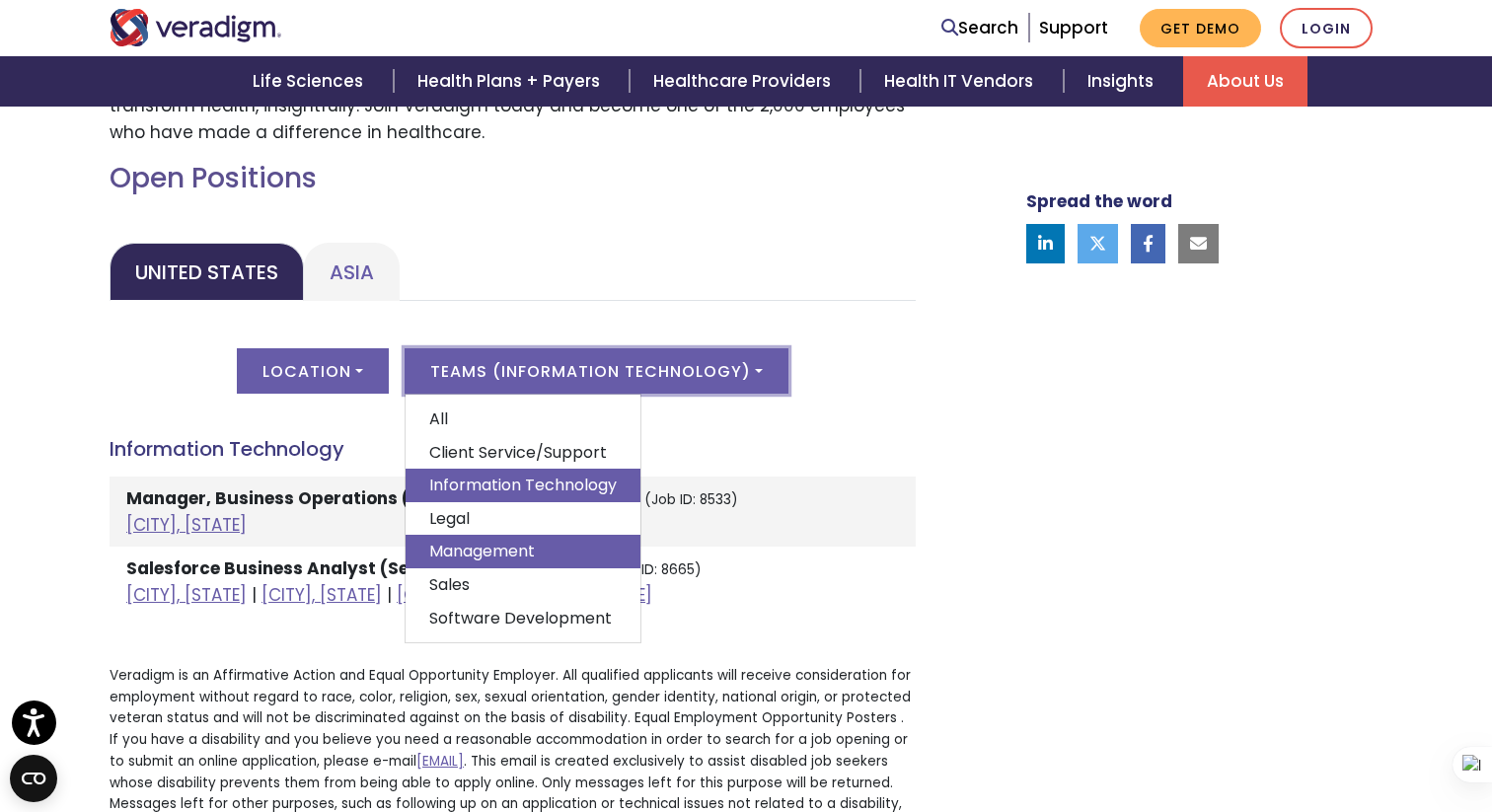 click on "Management" at bounding box center (523, 552) 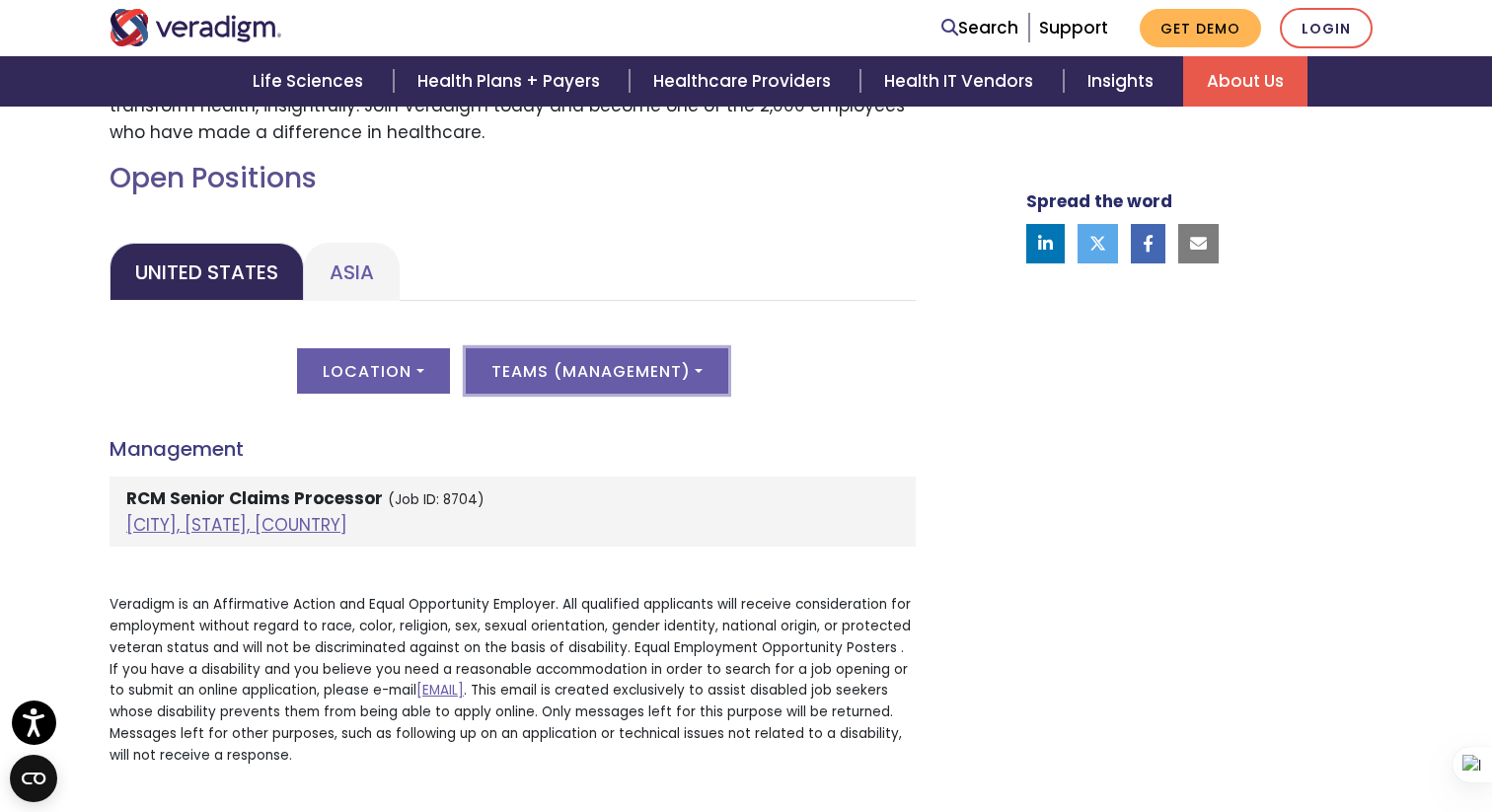 click on "Teams ( Management )" at bounding box center [597, 371] 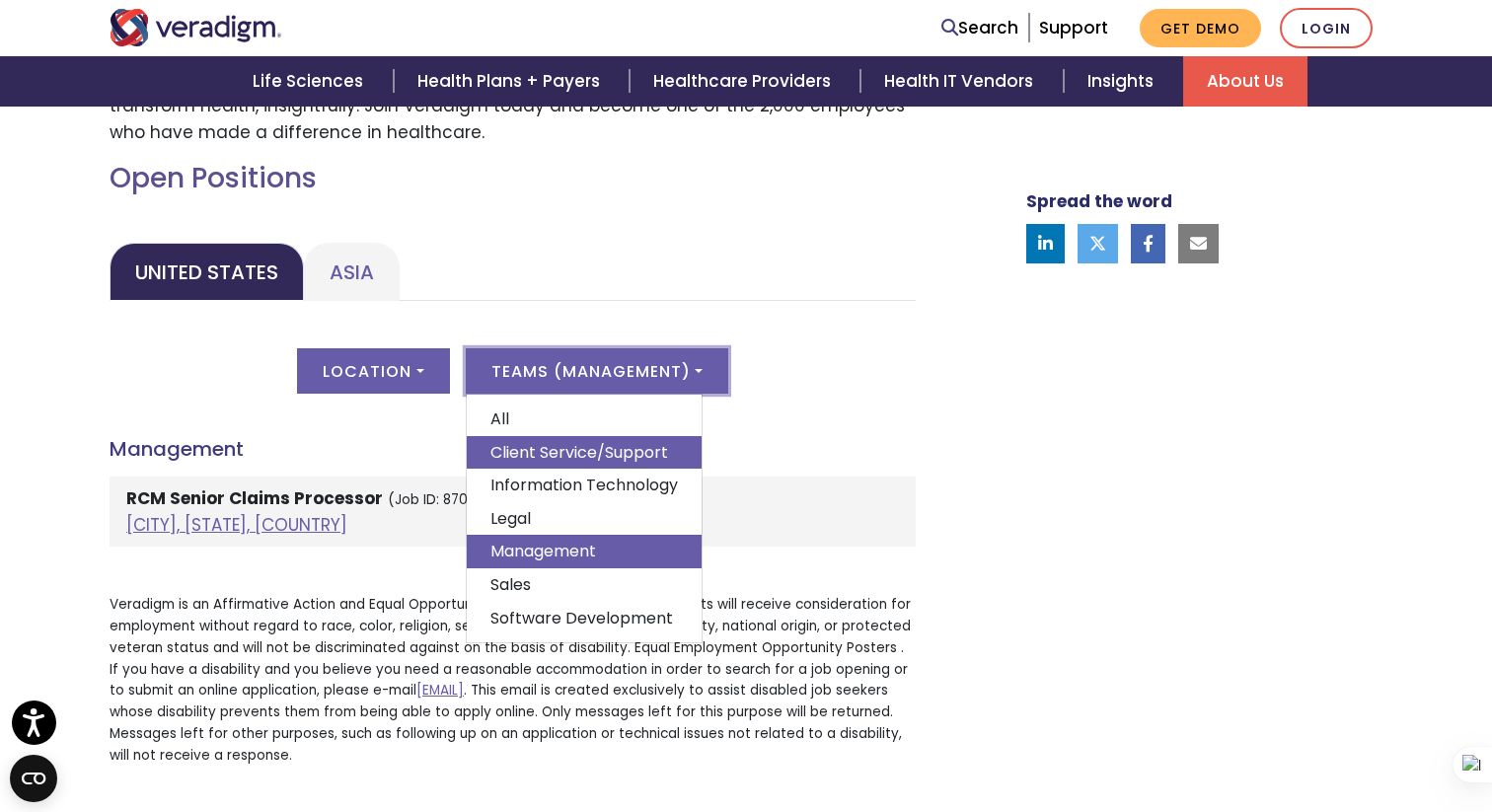 click on "Client Service/Support" at bounding box center [584, 453] 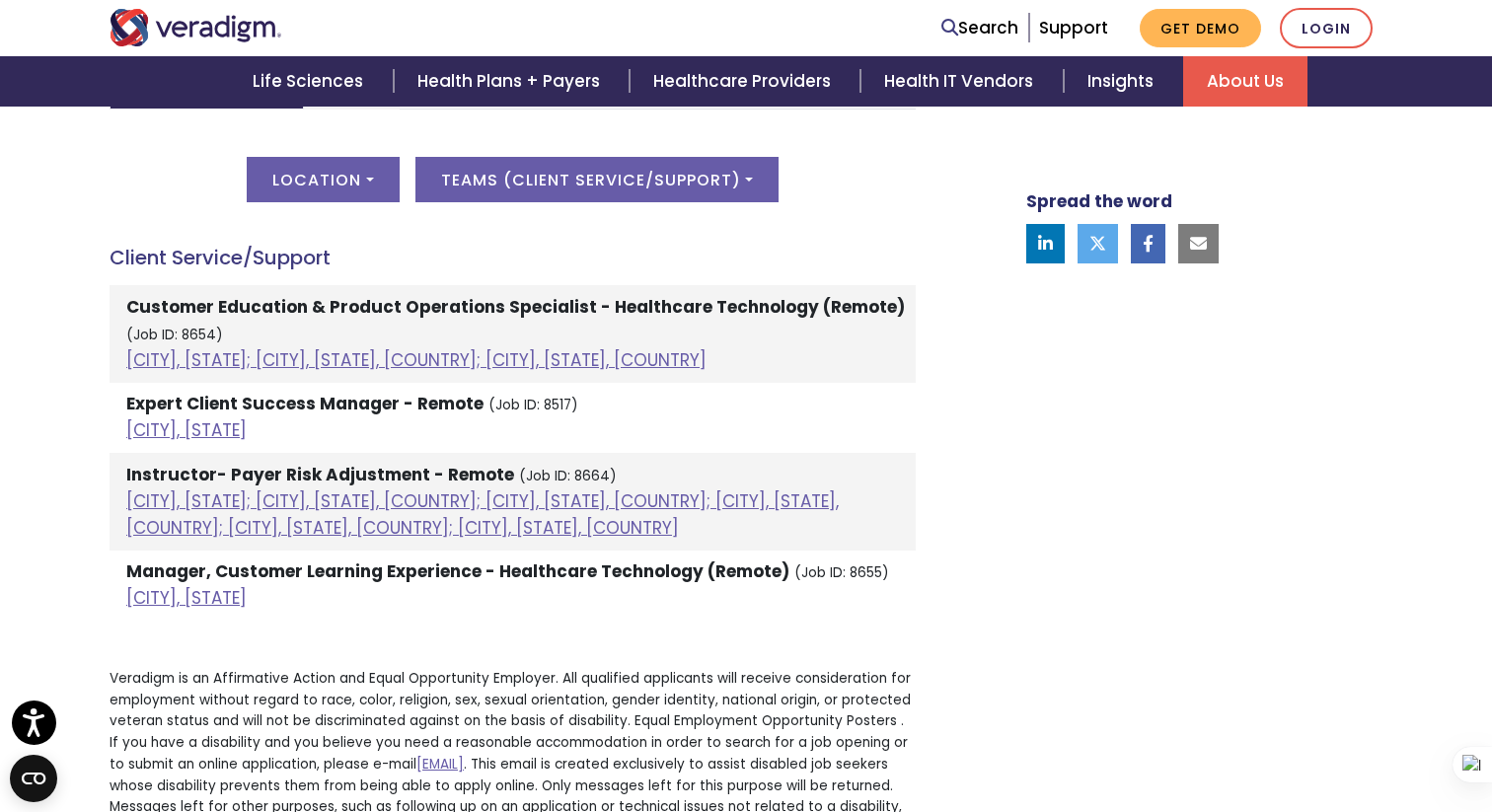 scroll, scrollTop: 1085, scrollLeft: 0, axis: vertical 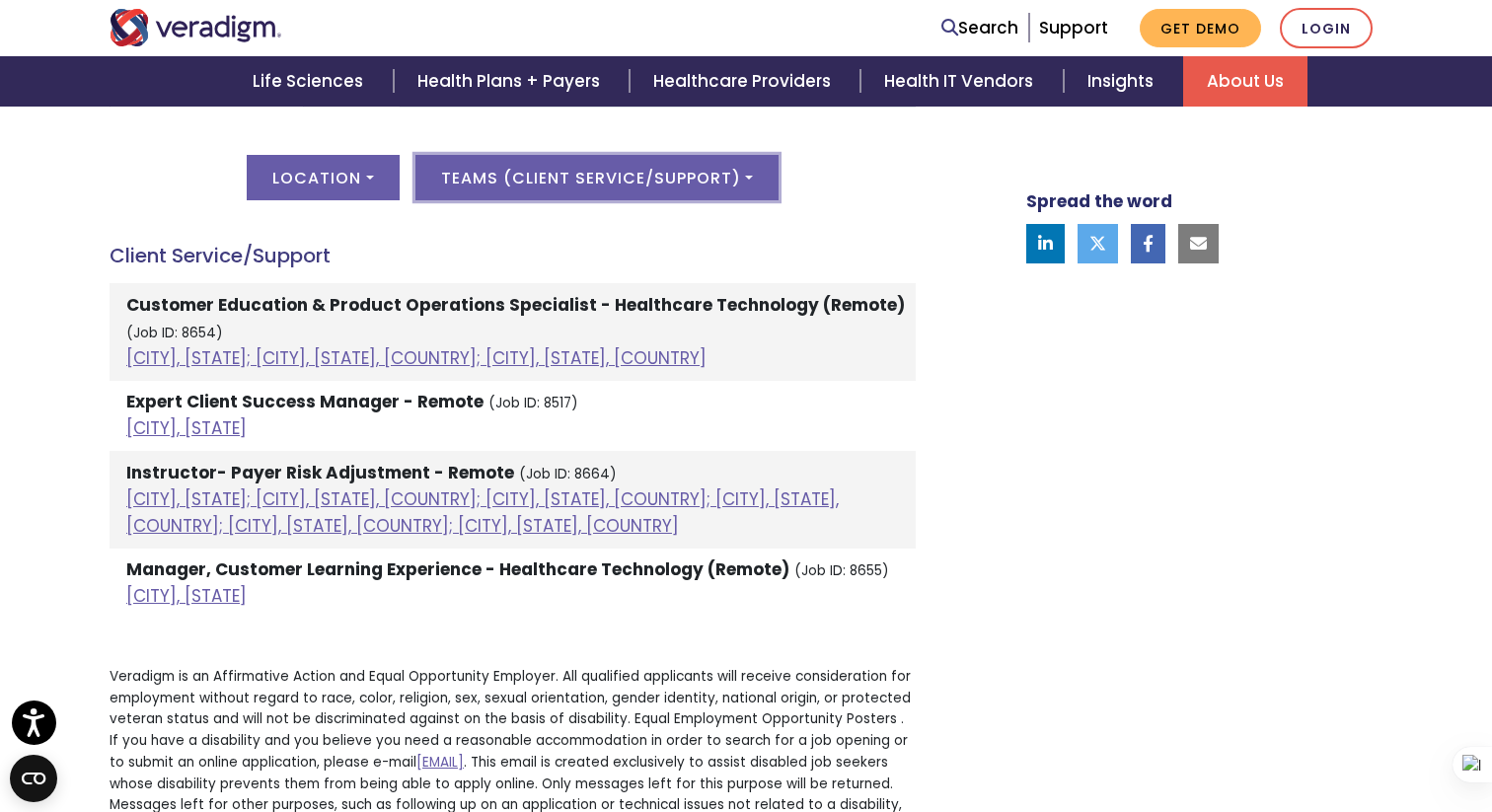 click on "Teams ( Client Service/Support )" at bounding box center (597, 178) 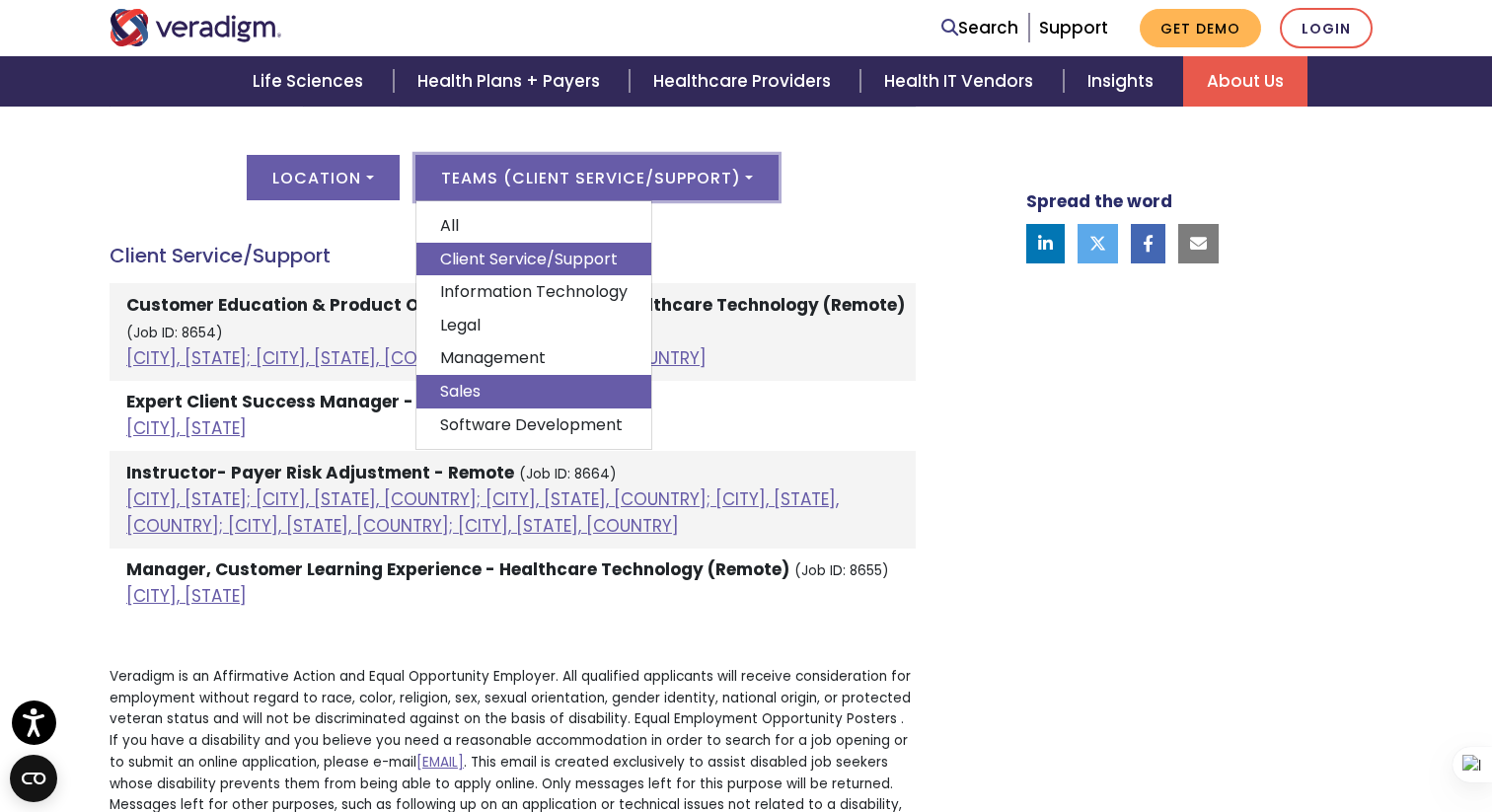 click on "Sales" at bounding box center [534, 392] 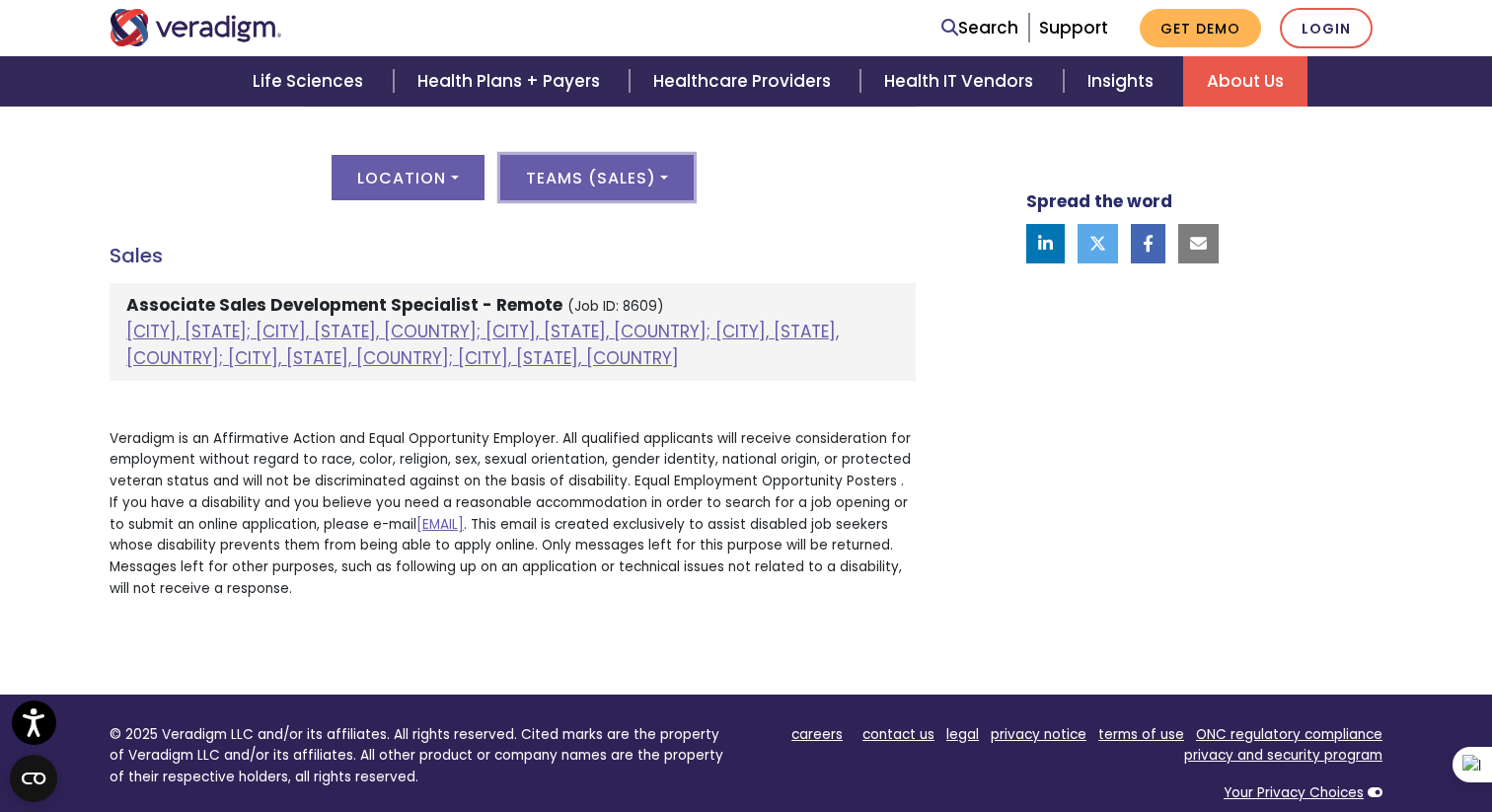 click on "Teams ( Sales )" at bounding box center [597, 178] 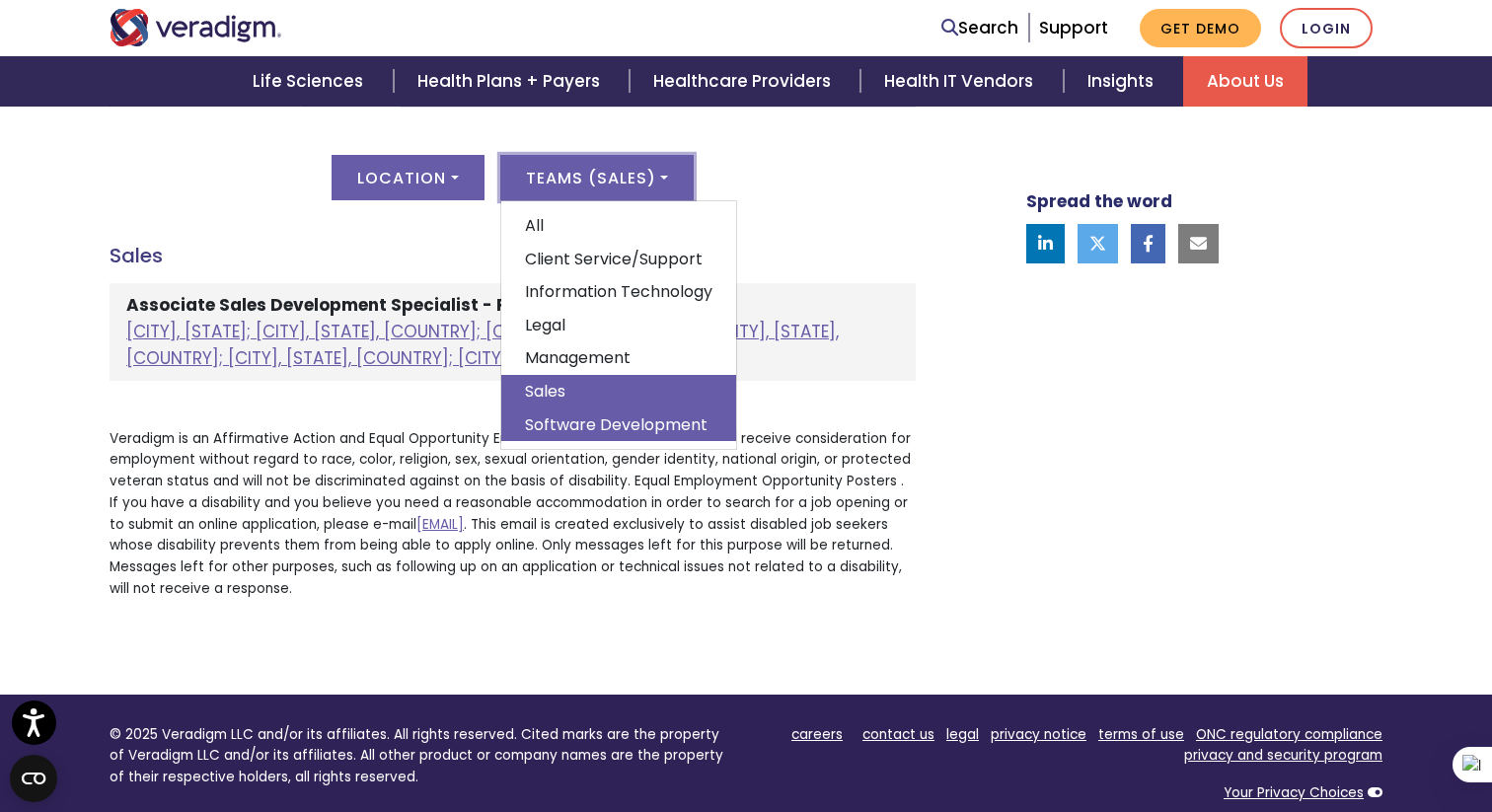 click on "Software Development" at bounding box center [619, 424] 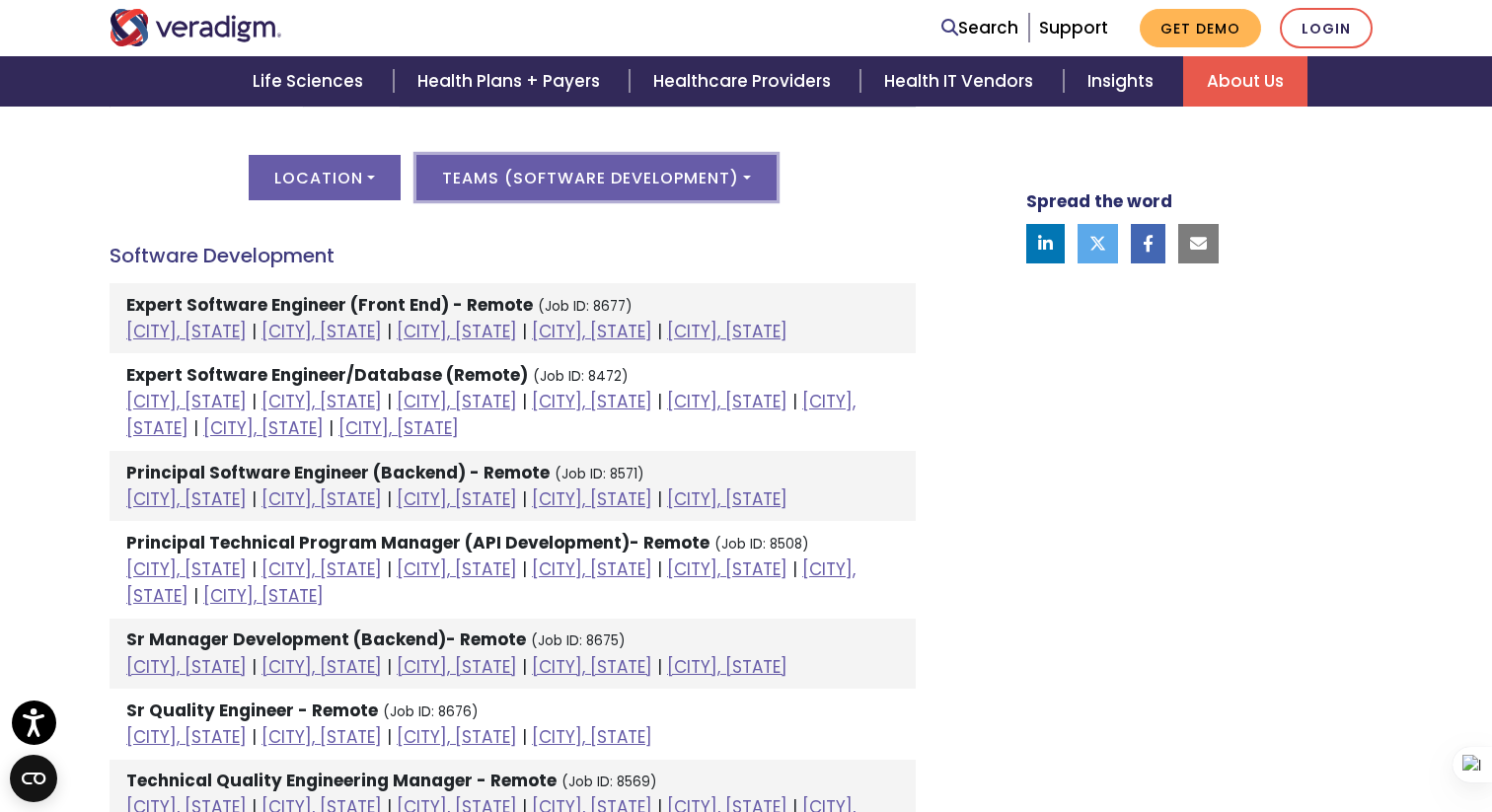 click on "Teams ( Software Development )" at bounding box center (596, 178) 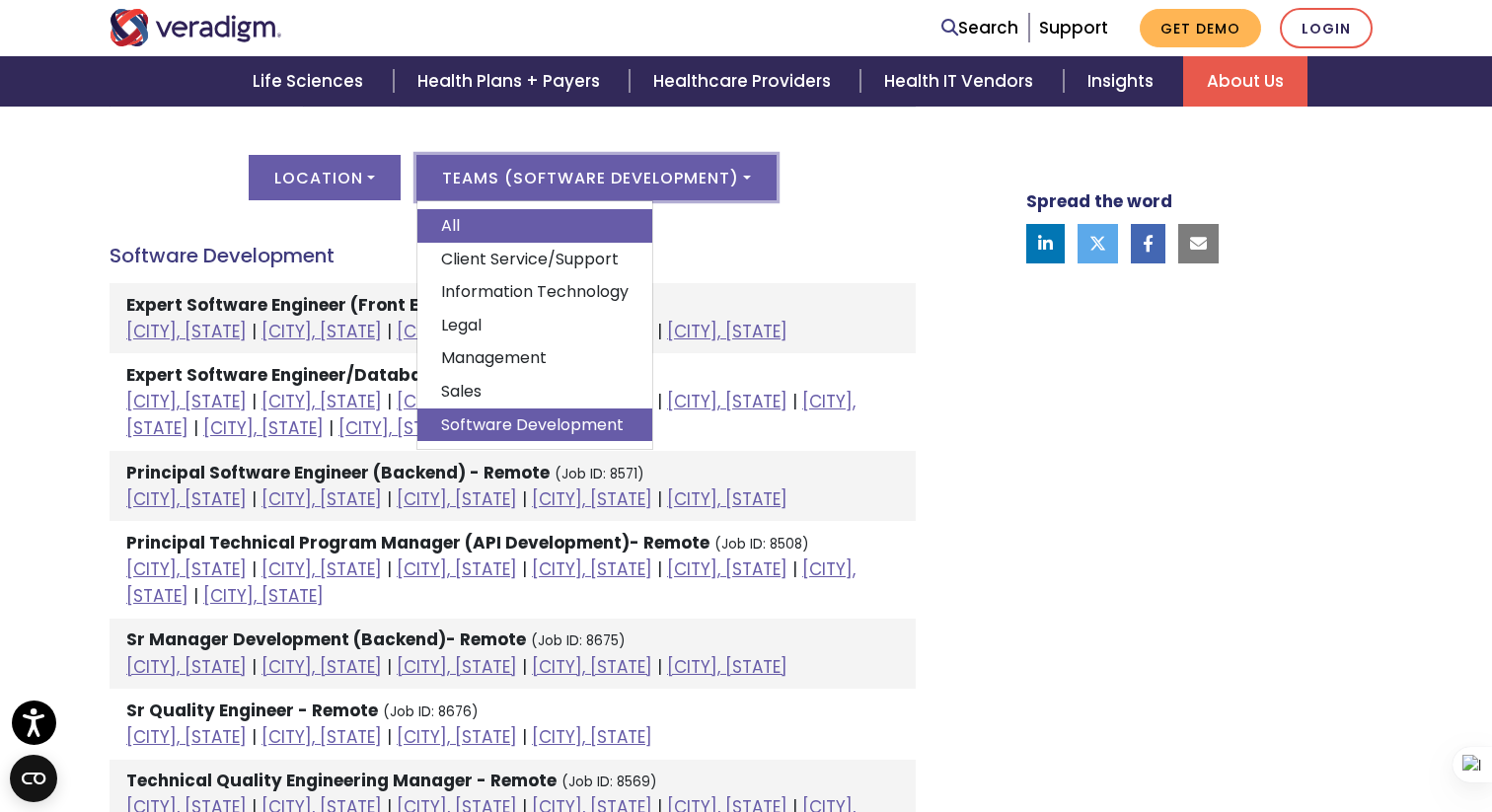 click on "All" at bounding box center [535, 226] 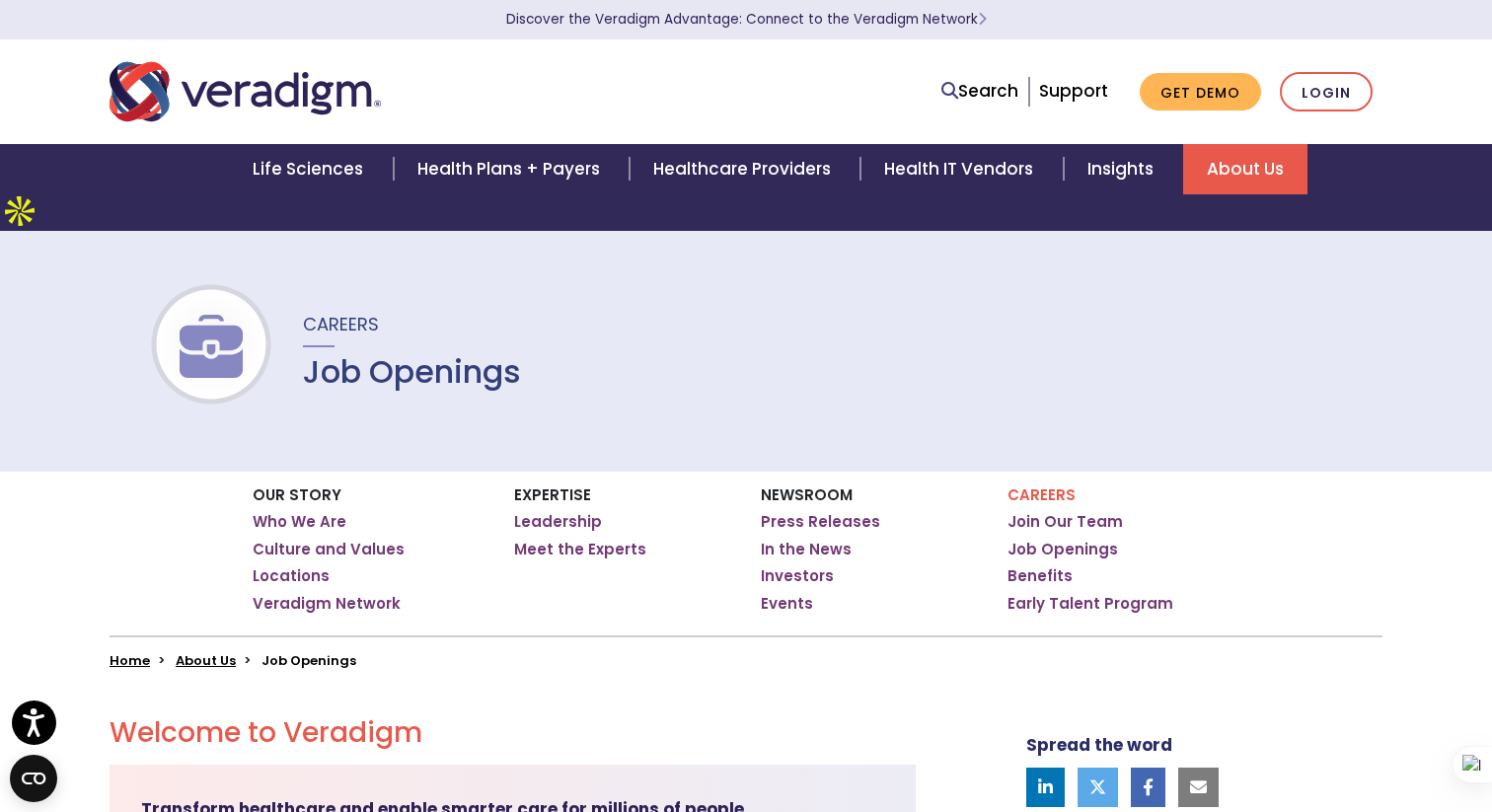 scroll, scrollTop: 0, scrollLeft: 0, axis: both 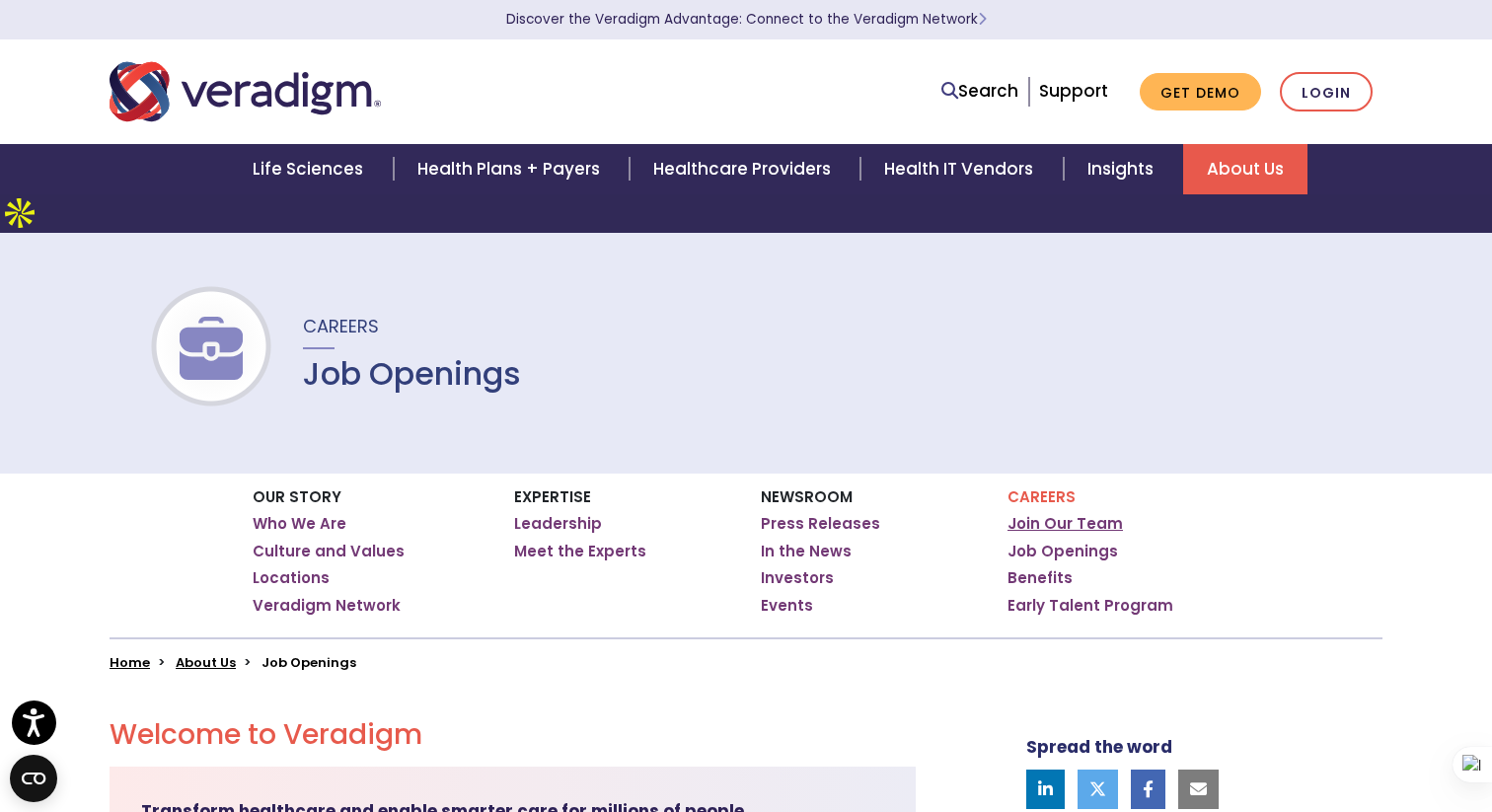 click on "Join Our Team" at bounding box center (1065, 524) 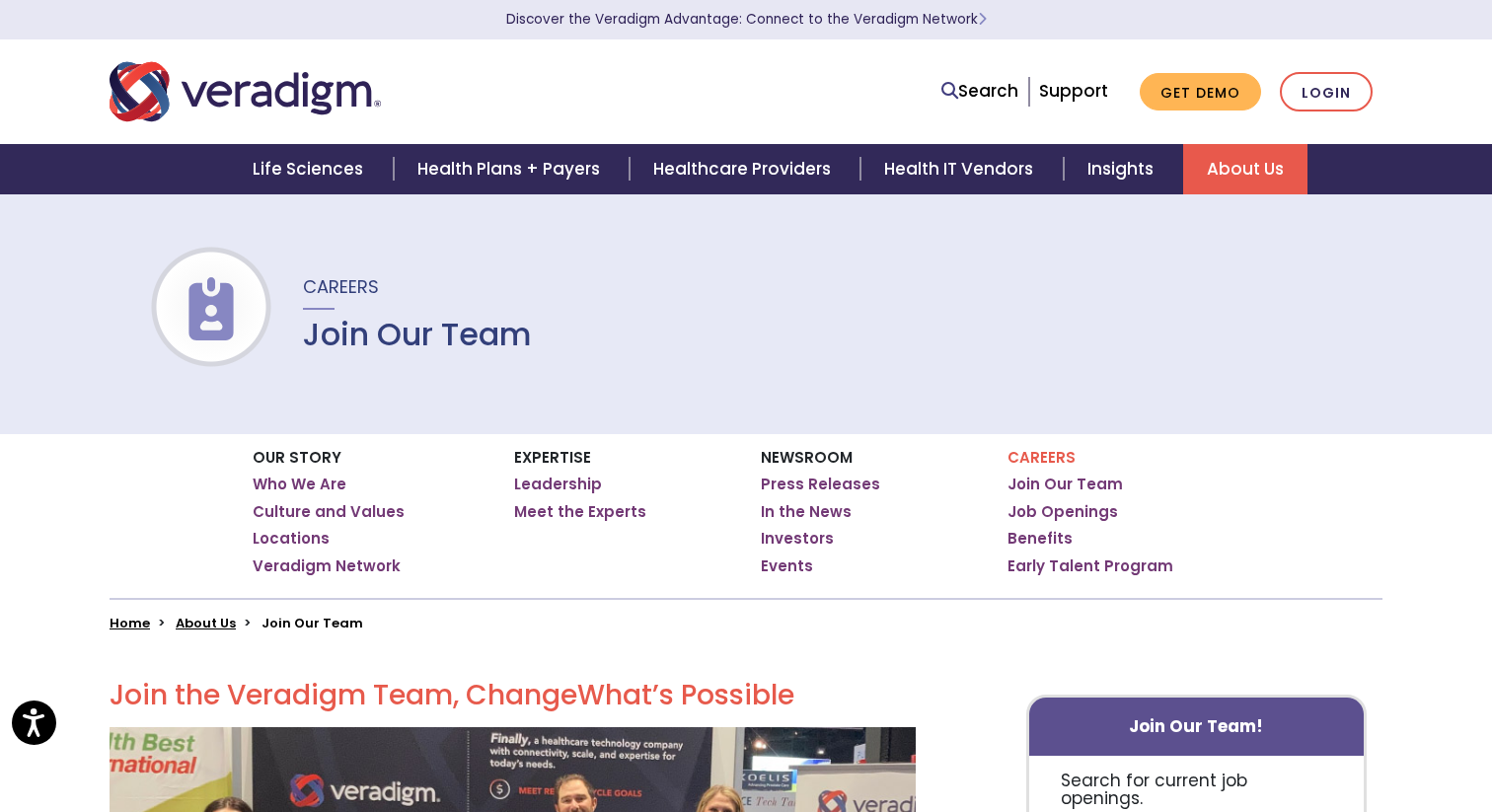 scroll, scrollTop: 570, scrollLeft: 0, axis: vertical 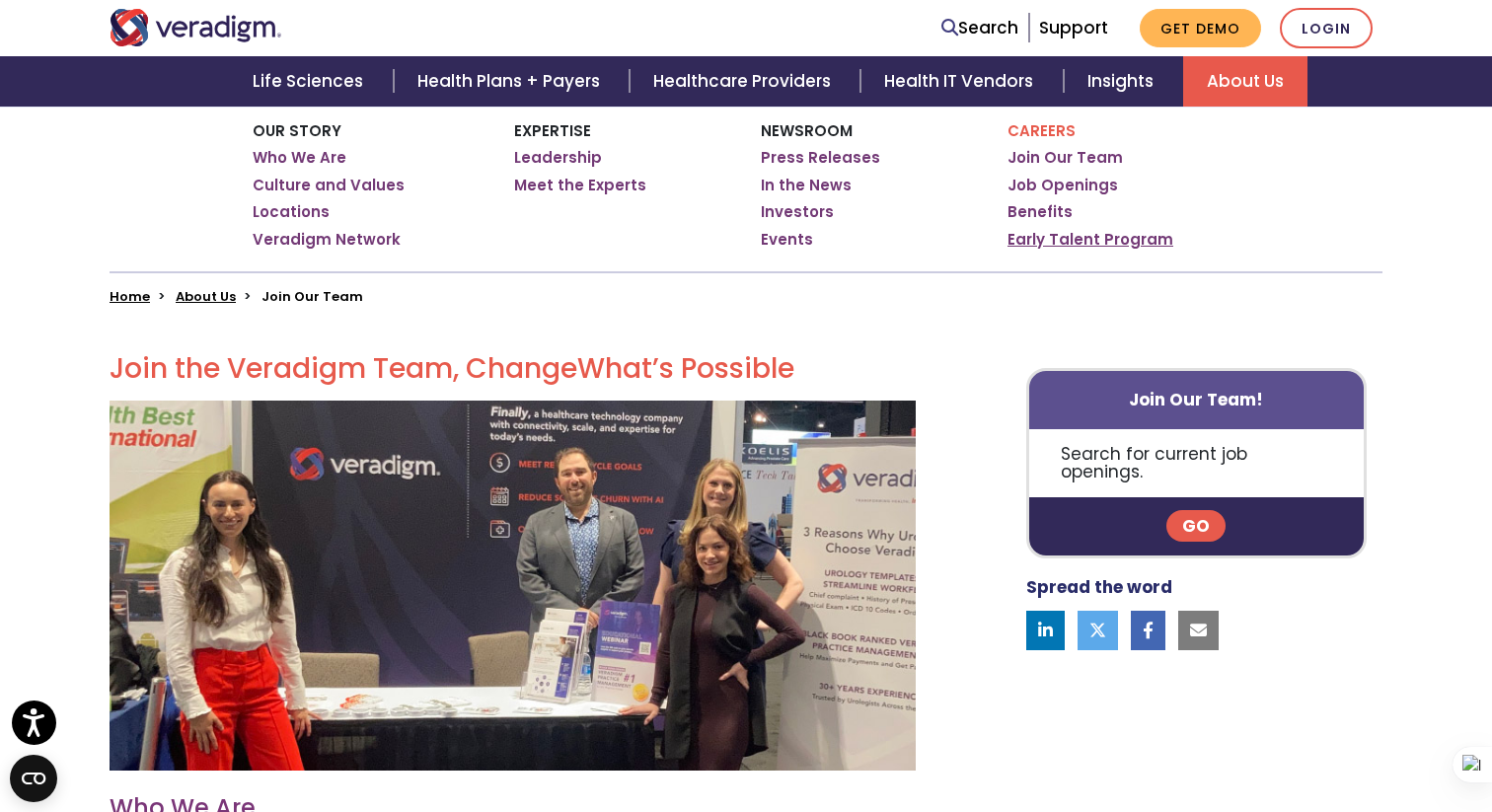 click on "Early Talent Program" at bounding box center [1090, 240] 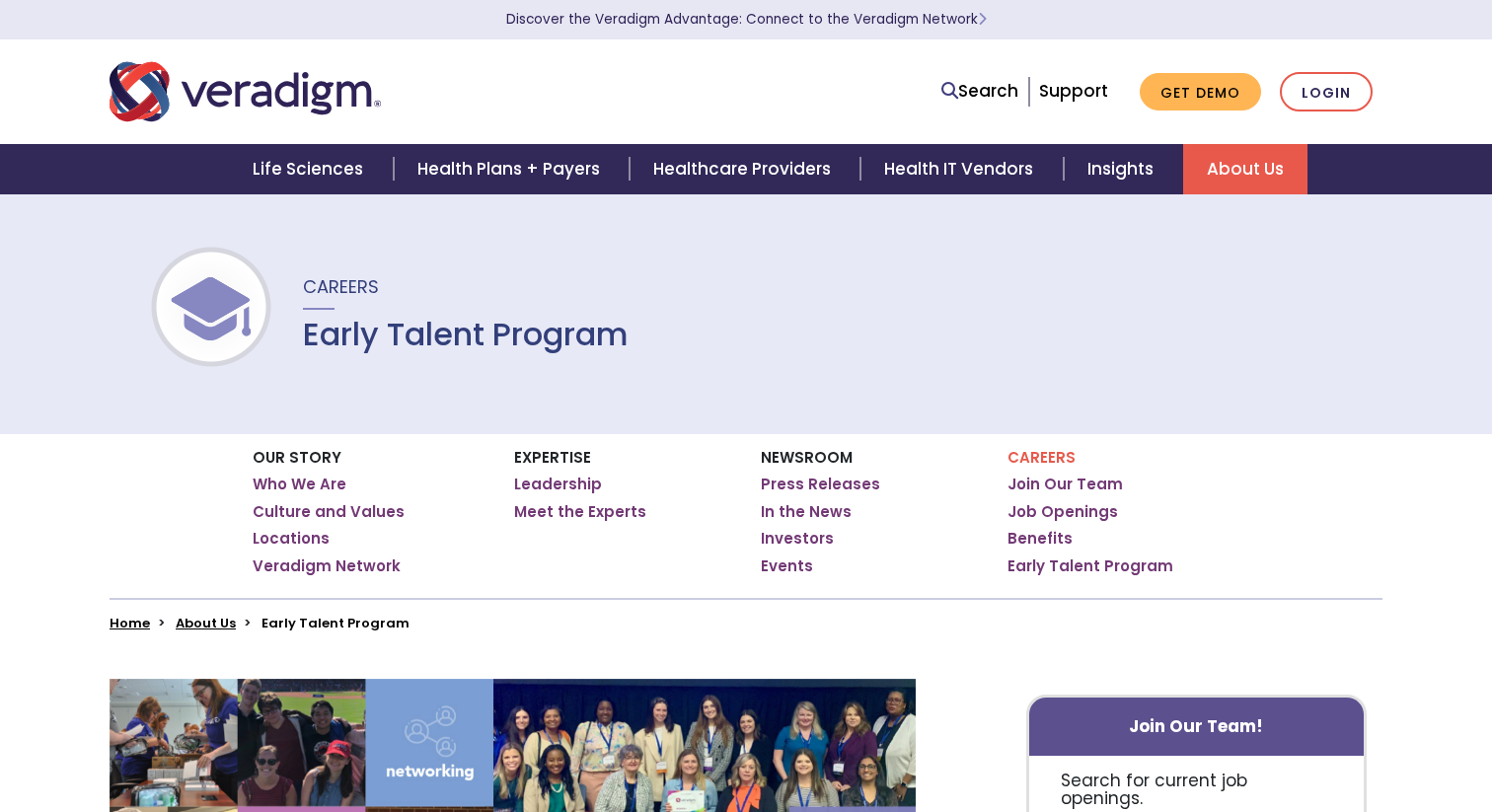 scroll, scrollTop: 0, scrollLeft: 0, axis: both 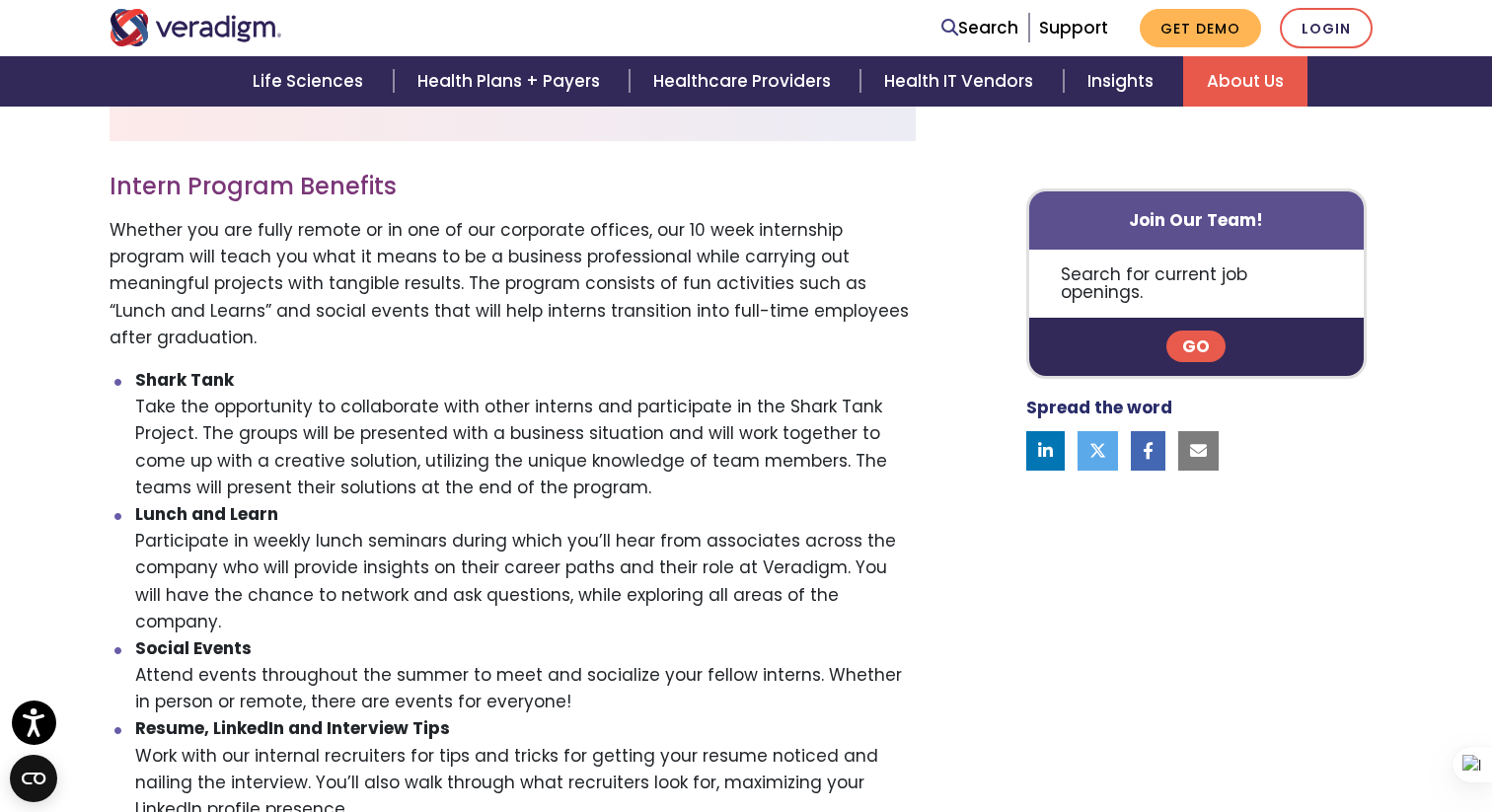 click on "Previous
Next
Emerging Professionals
Whatever your goals, Veradigm has plenty of ways to help you save for the future so you can reach them. Here at Veradigm, through our Emerging Professionals Program, you will be able to build your own personal brand, as well as gain the tools to help you succeed professionally. You will have our support every step of the way.
Intern Program Benefits
Shark Tank
Lunch and Learn
Social Events
Resume, LinkedIn and Interview Tips
Network with Executives
Mentorship Program" at bounding box center (512, 515) 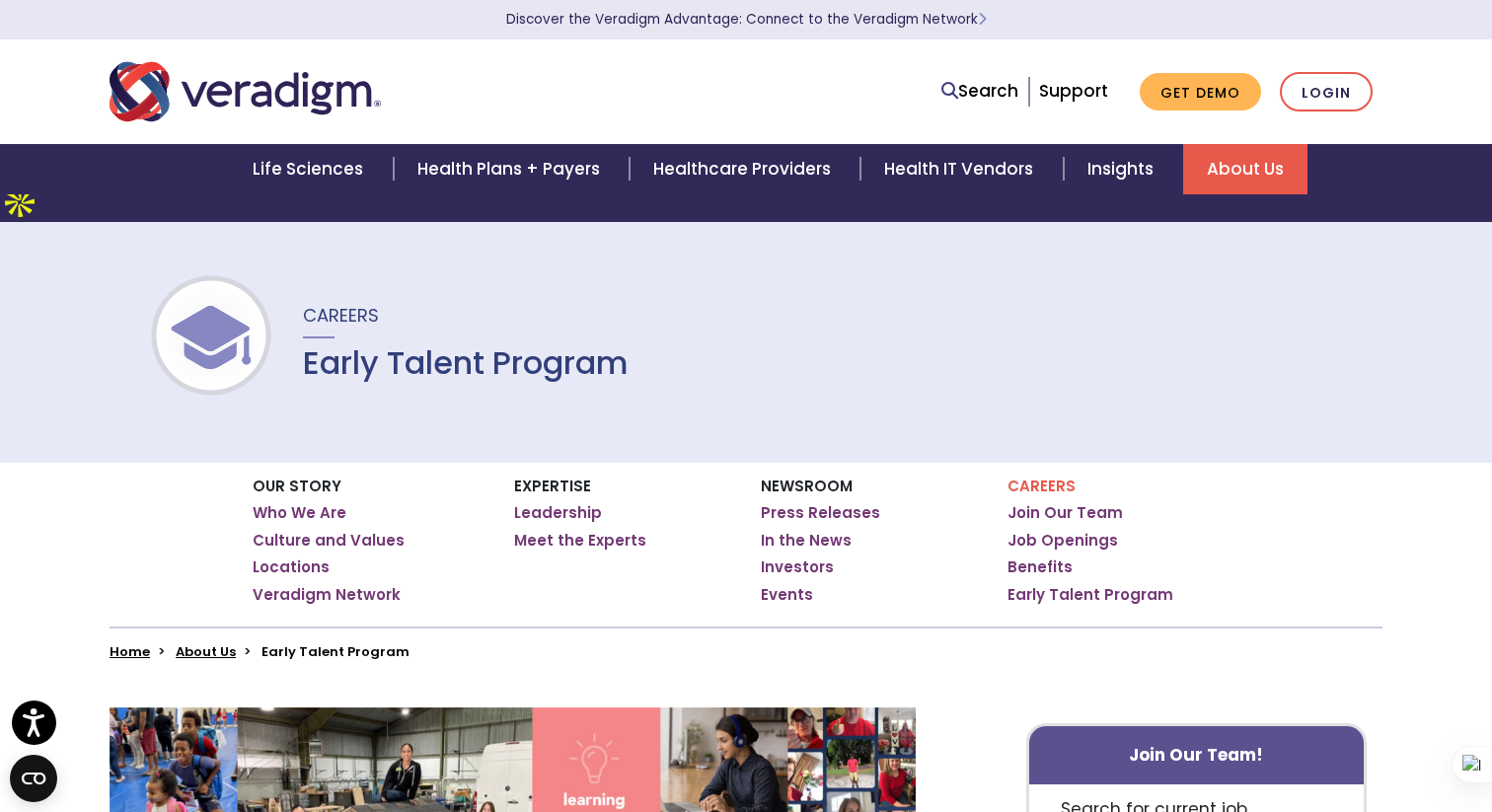 scroll, scrollTop: 10, scrollLeft: 0, axis: vertical 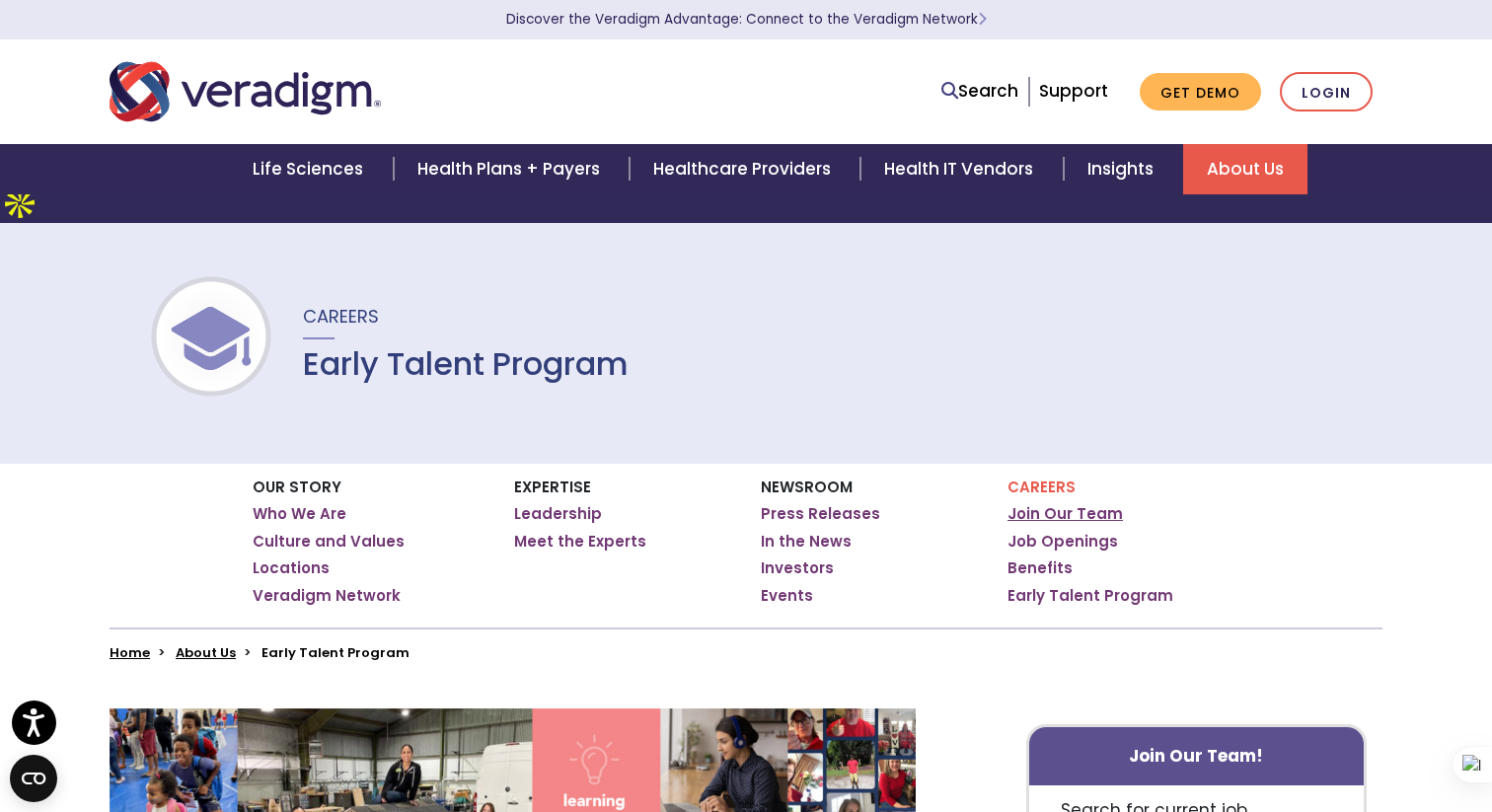 click on "Join Our Team" at bounding box center [1065, 514] 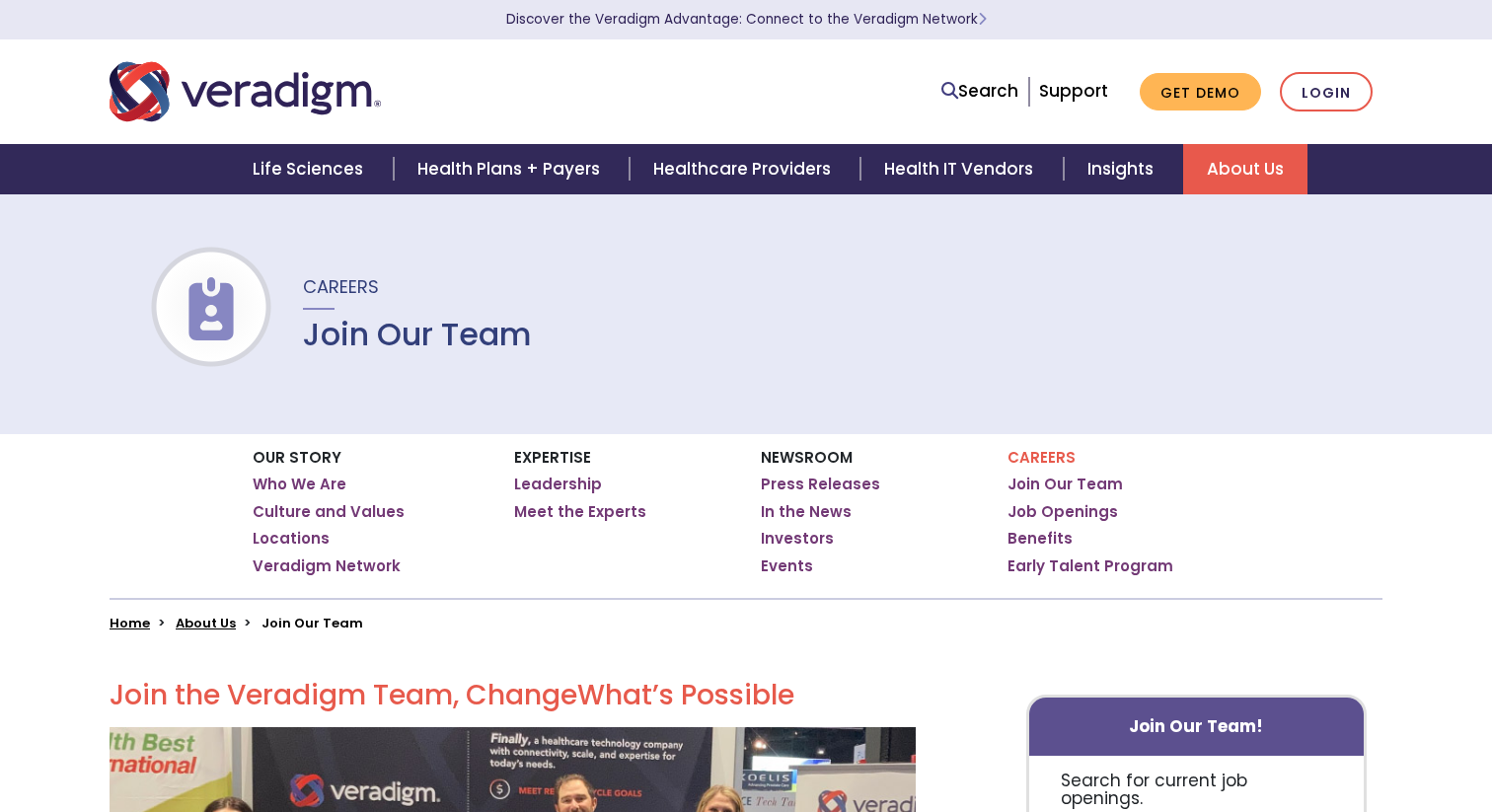 scroll, scrollTop: 0, scrollLeft: 0, axis: both 